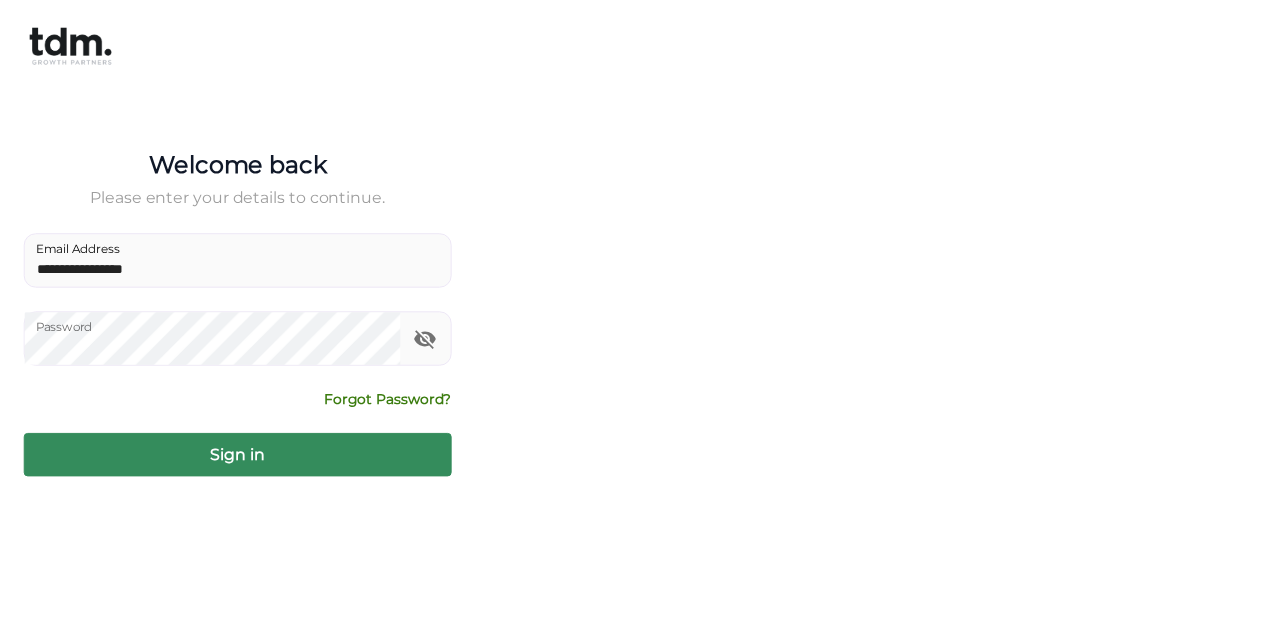 scroll, scrollTop: 0, scrollLeft: 0, axis: both 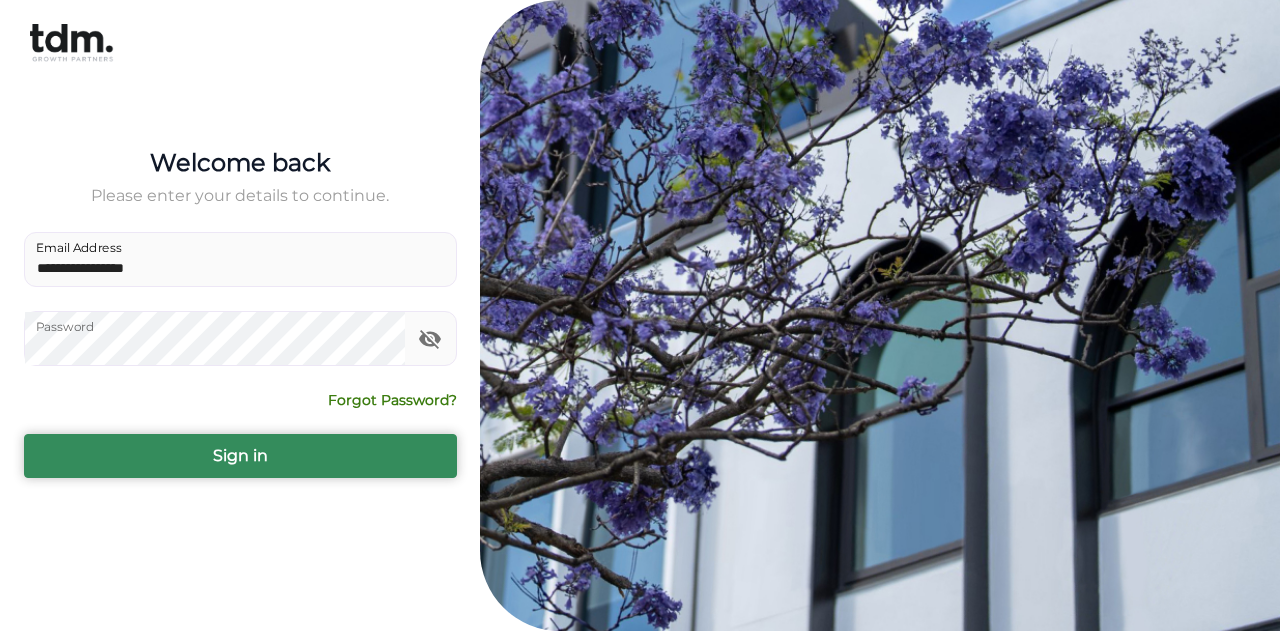 click on "Sign in" at bounding box center (240, 456) 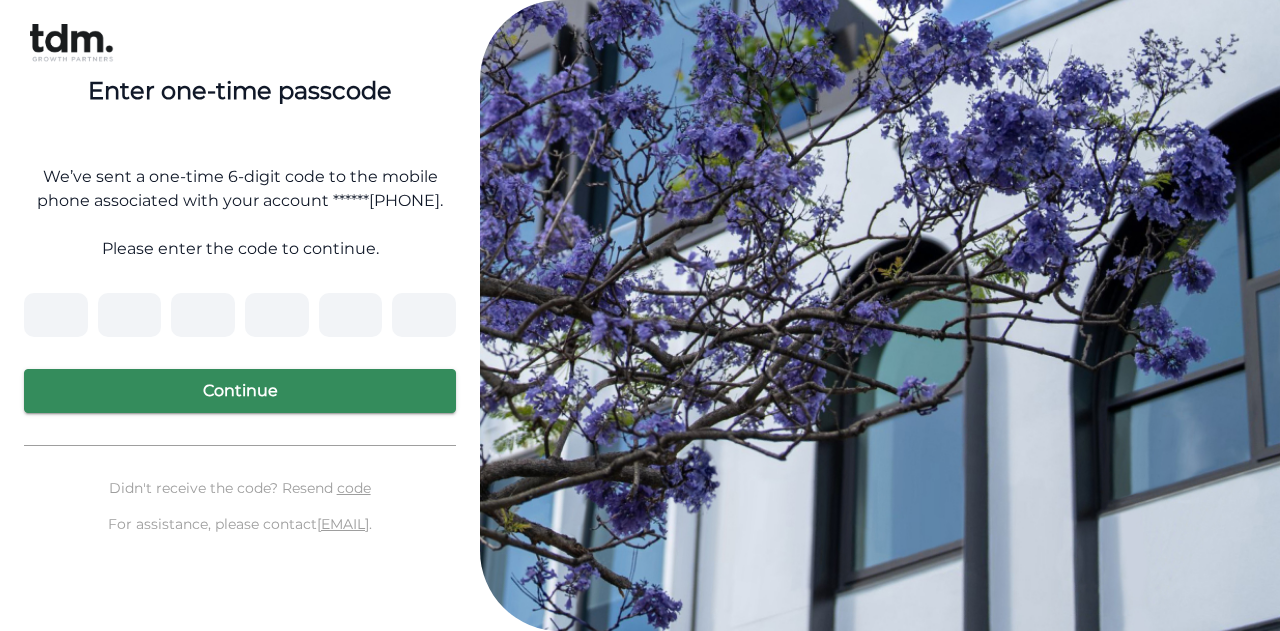 type on "*" 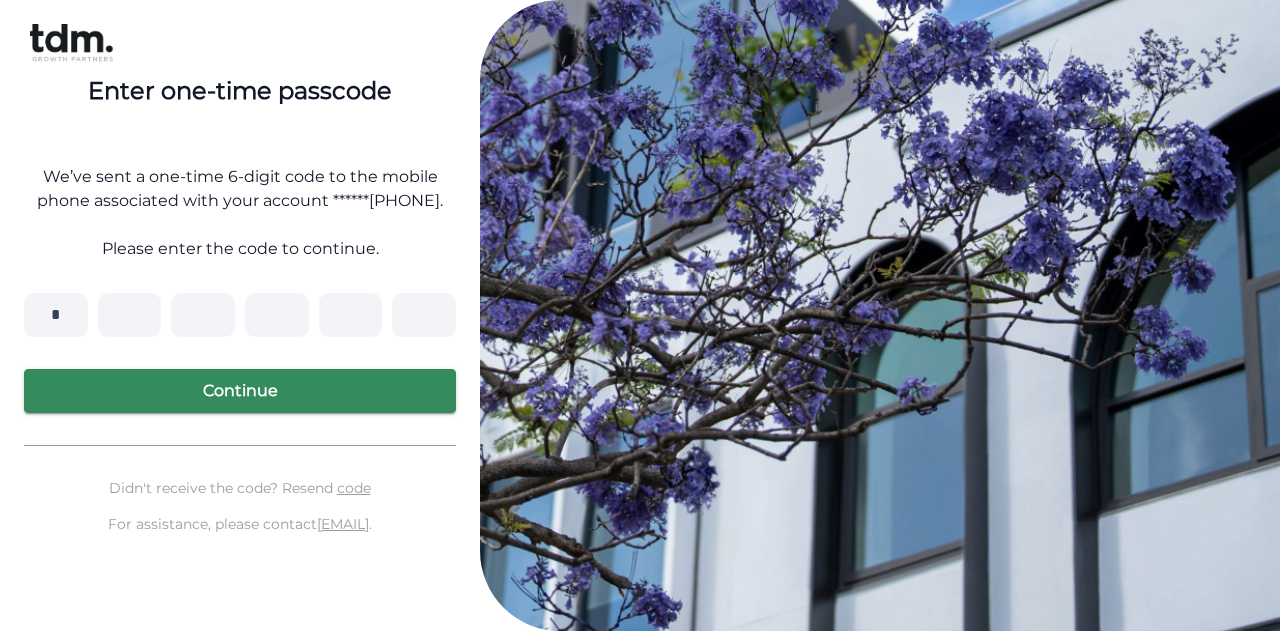 type on "*" 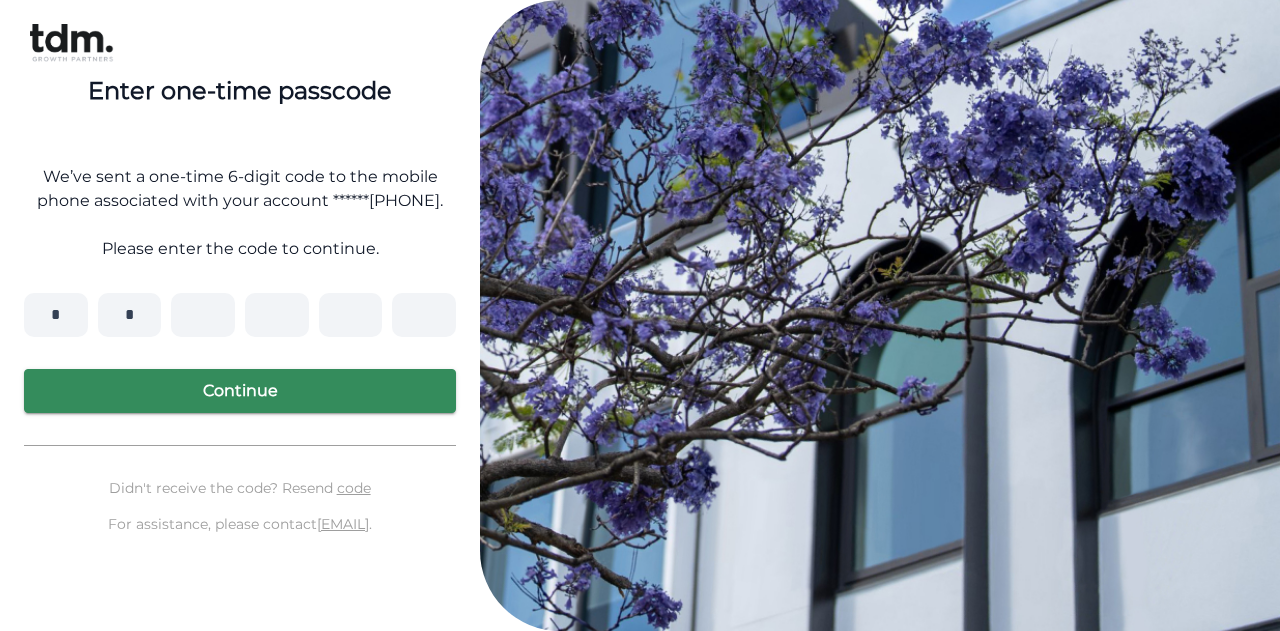 type on "*" 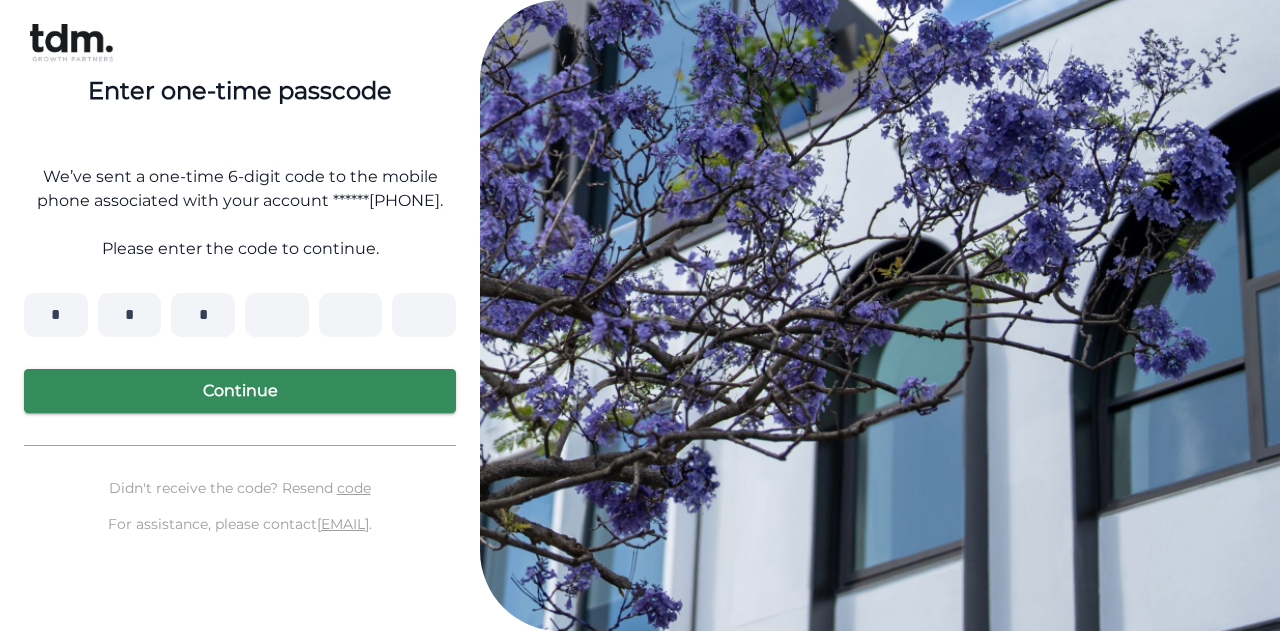 type on "*" 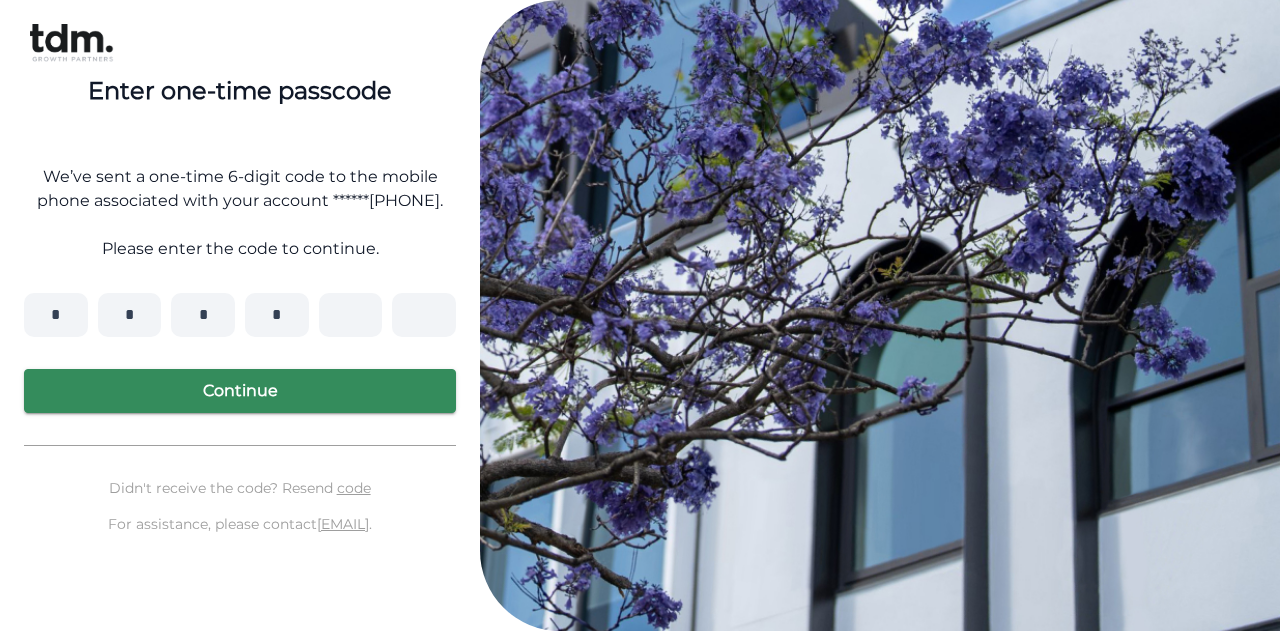 type on "*" 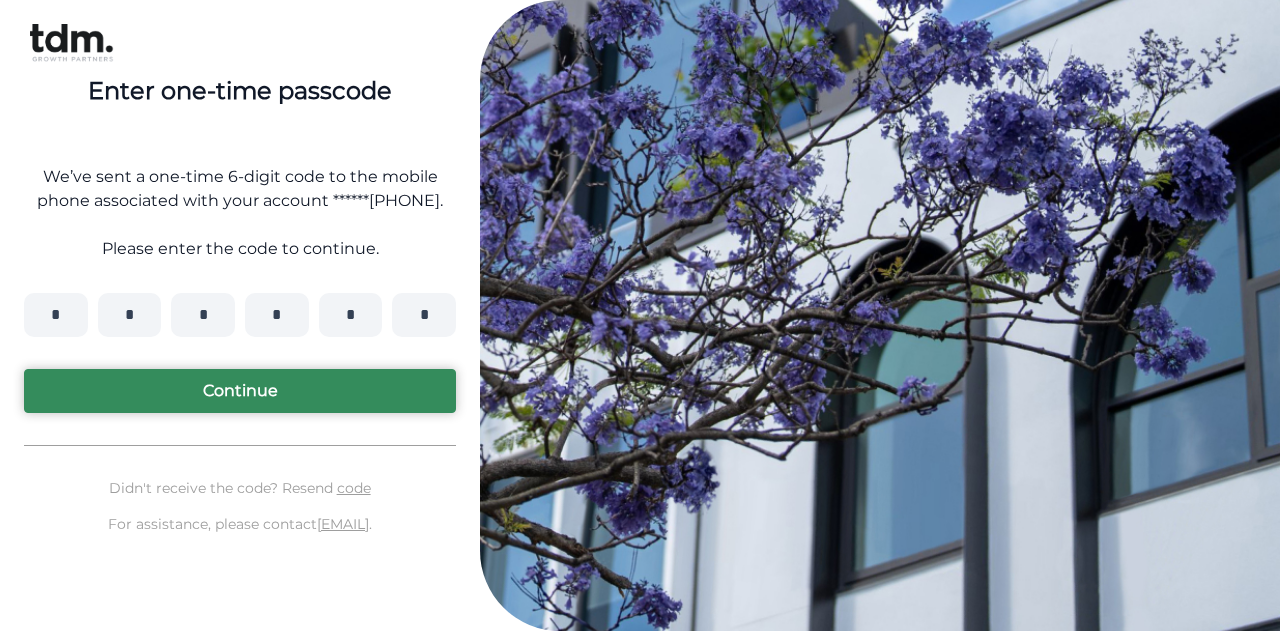 type on "*" 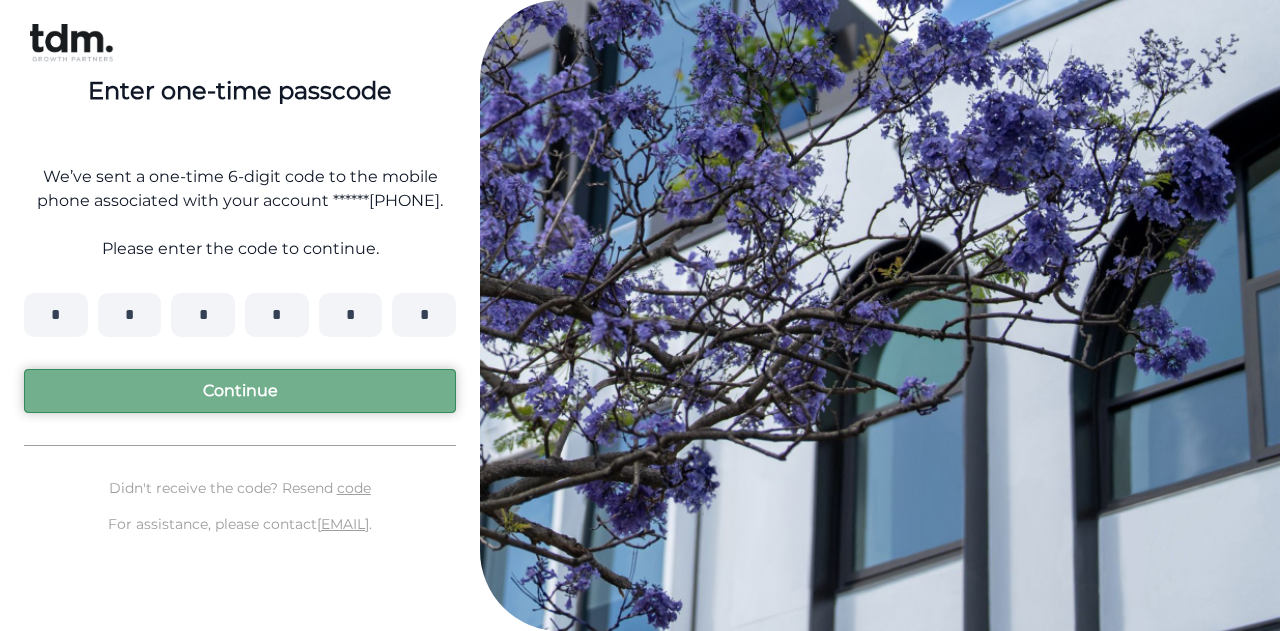 click on "Continue" at bounding box center (240, 391) 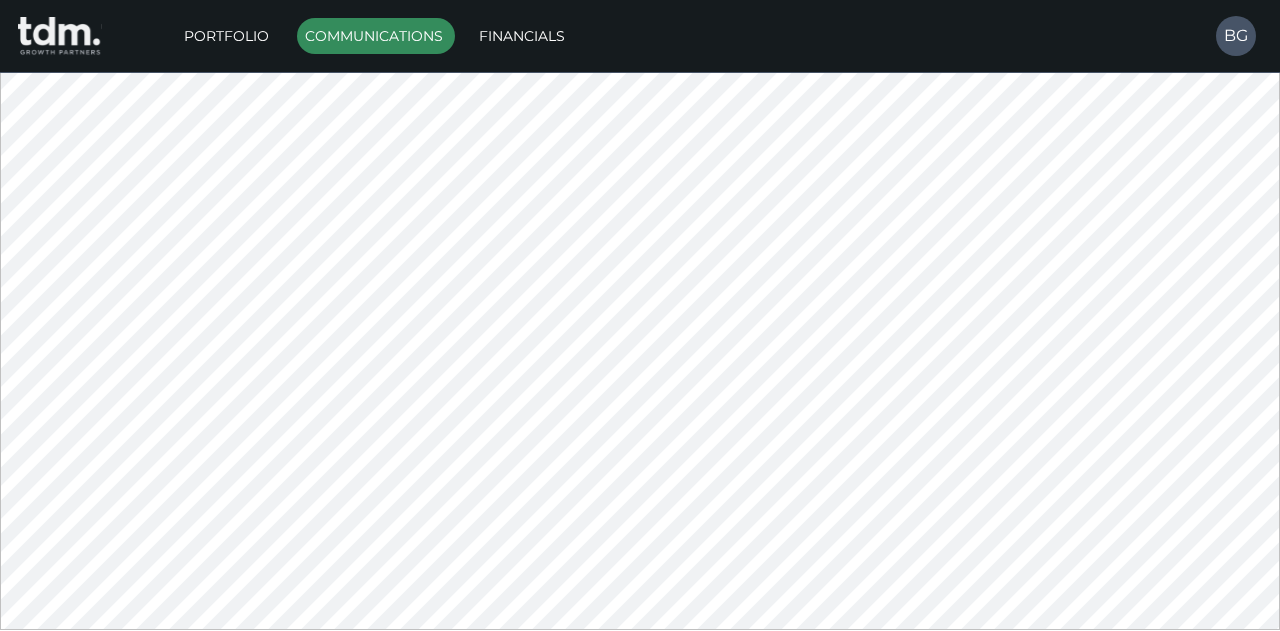 click on "Portfolio" at bounding box center (228, 36) 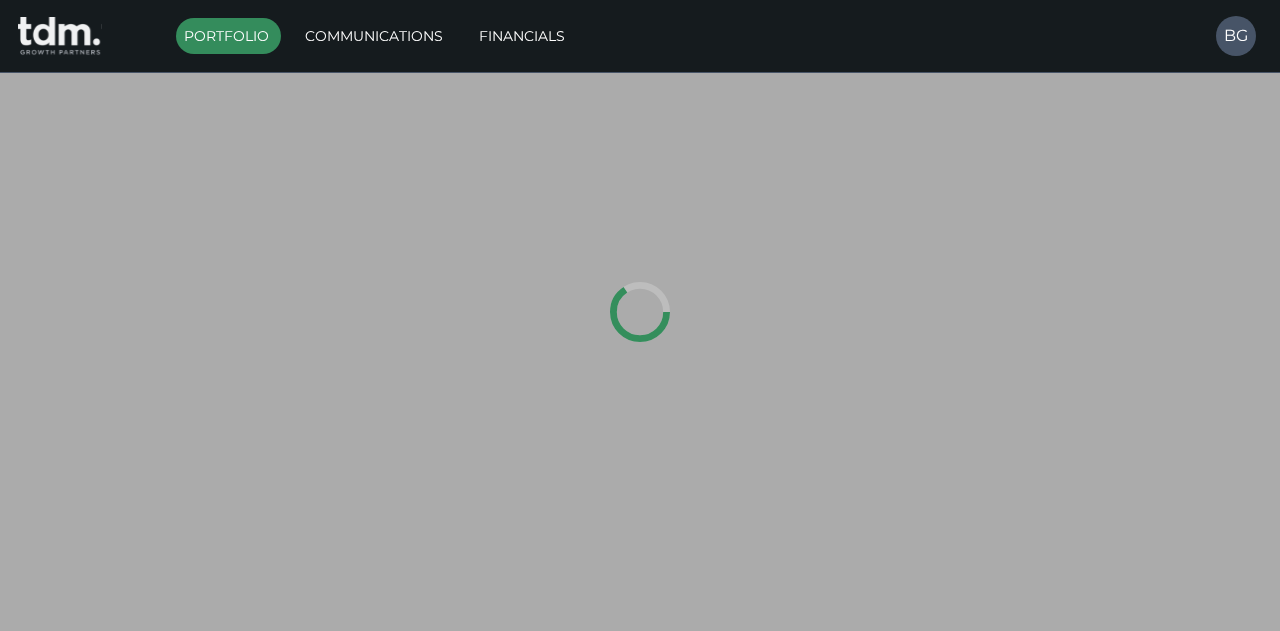 type on "*********" 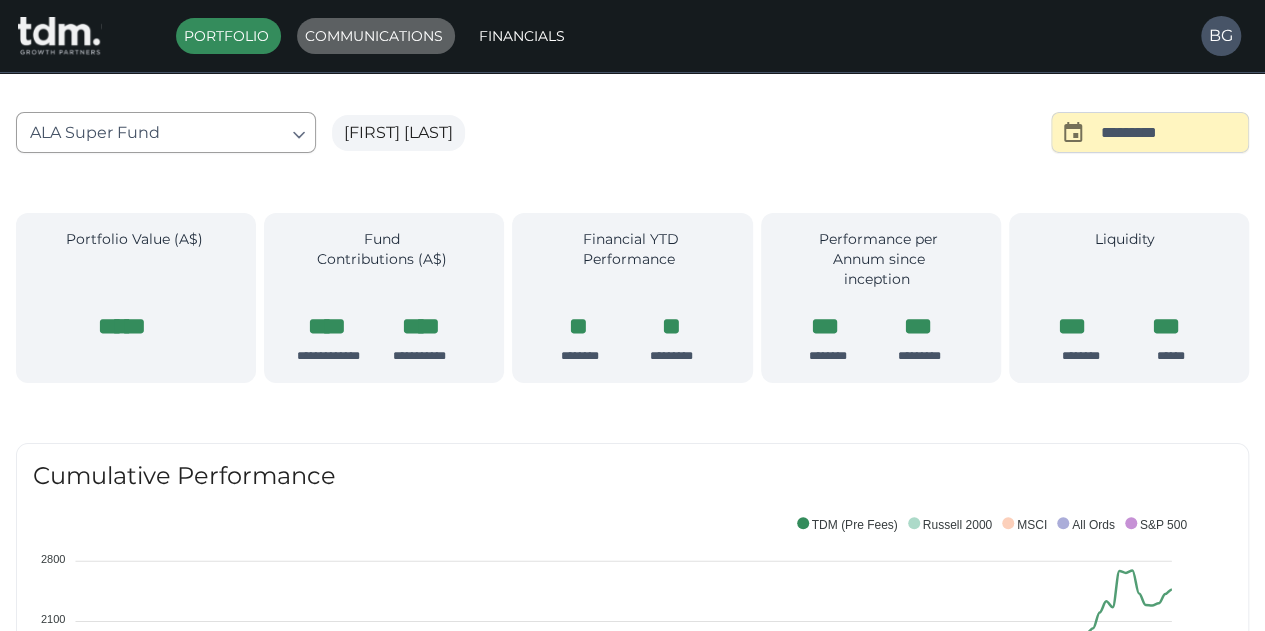 click on "Communications" at bounding box center [376, 36] 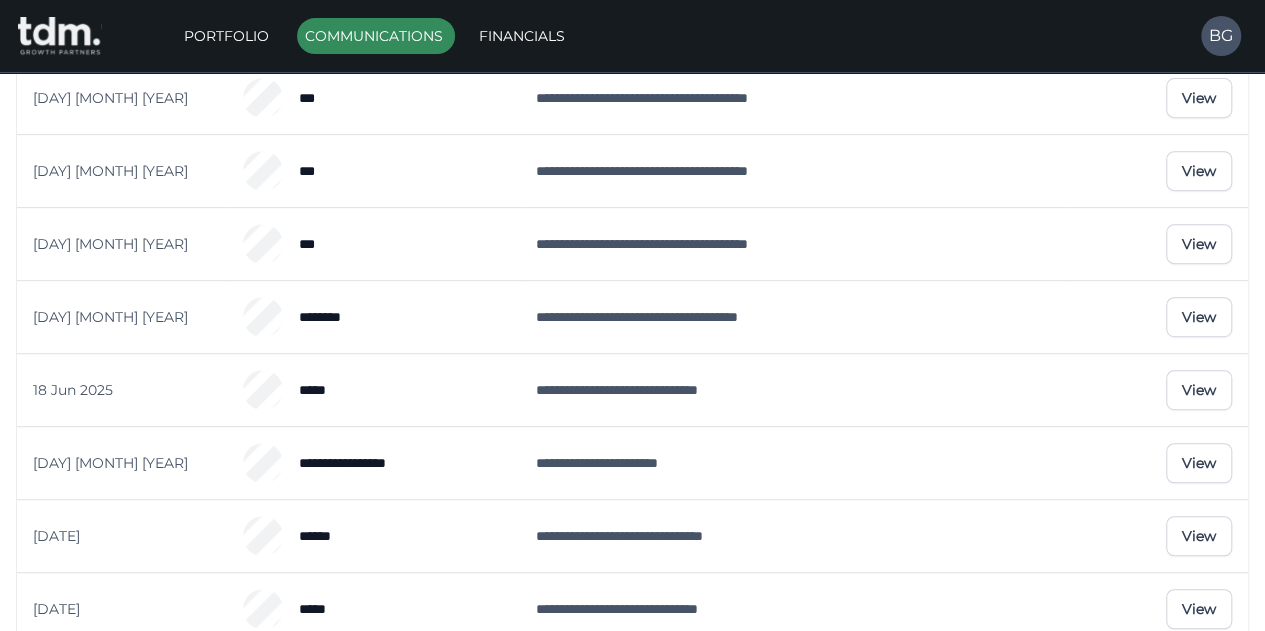 scroll, scrollTop: 0, scrollLeft: 0, axis: both 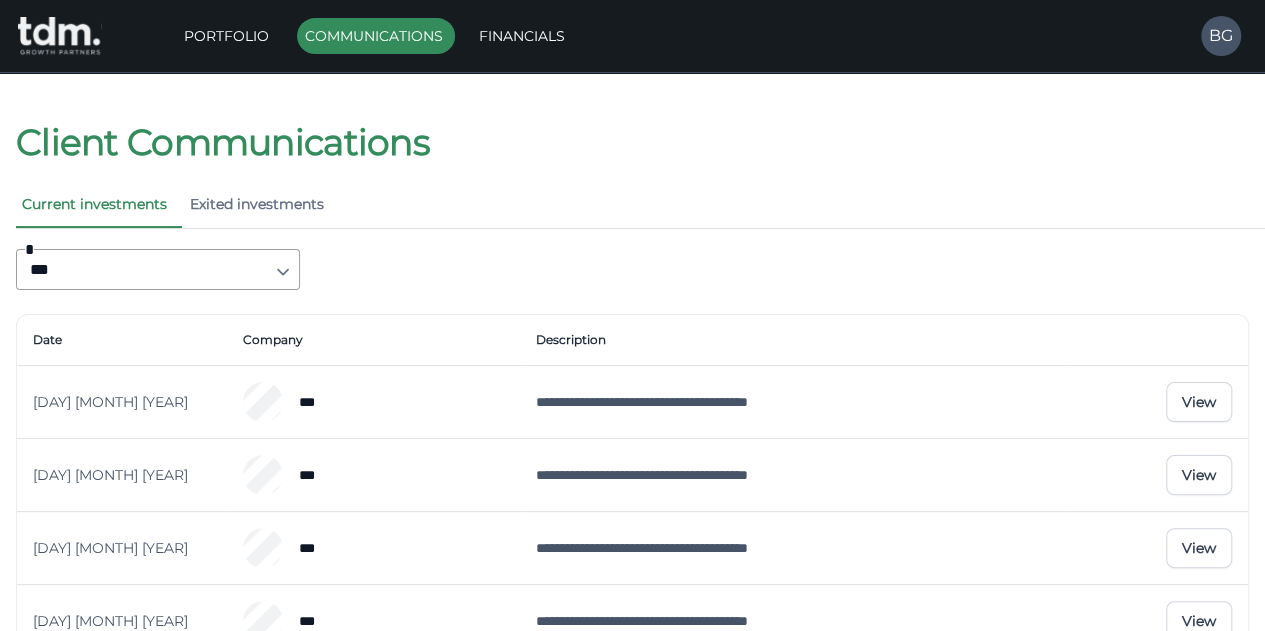 click on "Portfolio" at bounding box center [228, 36] 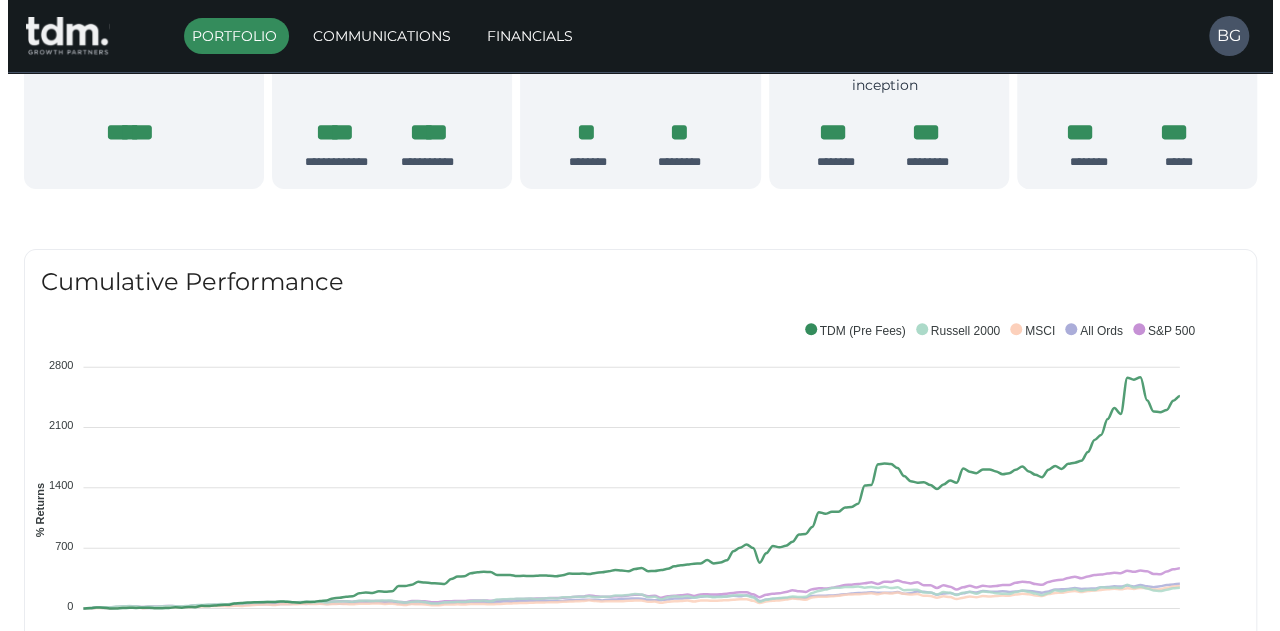 scroll, scrollTop: 0, scrollLeft: 0, axis: both 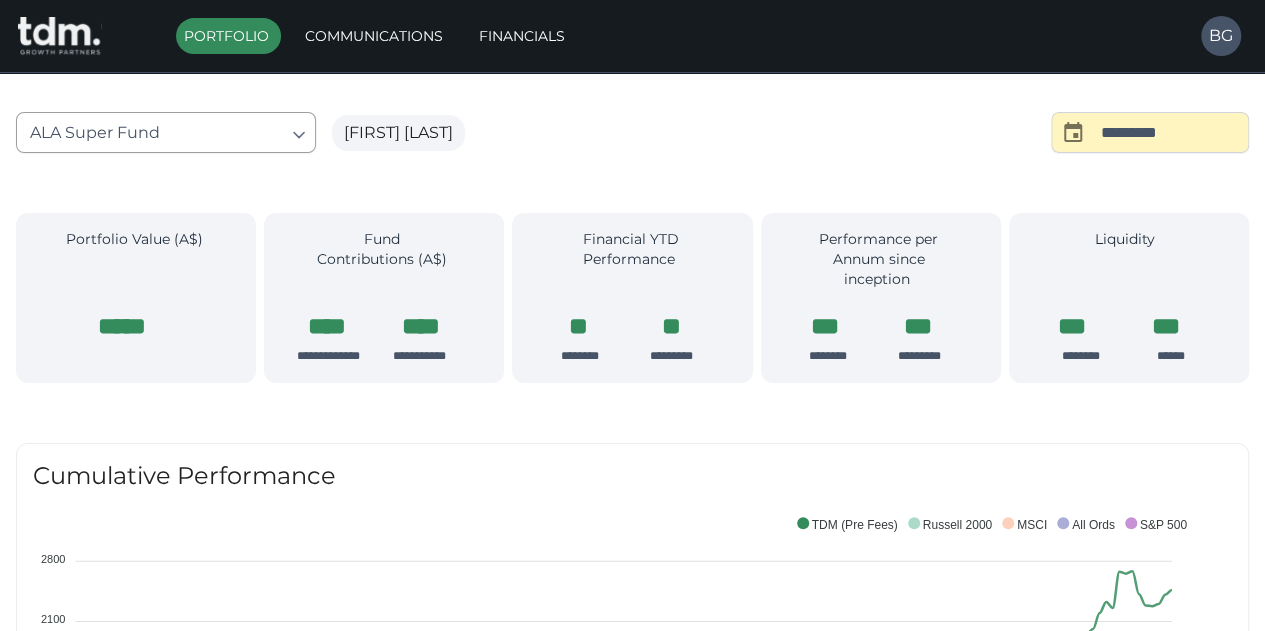 click on "**********" at bounding box center (632, 1391) 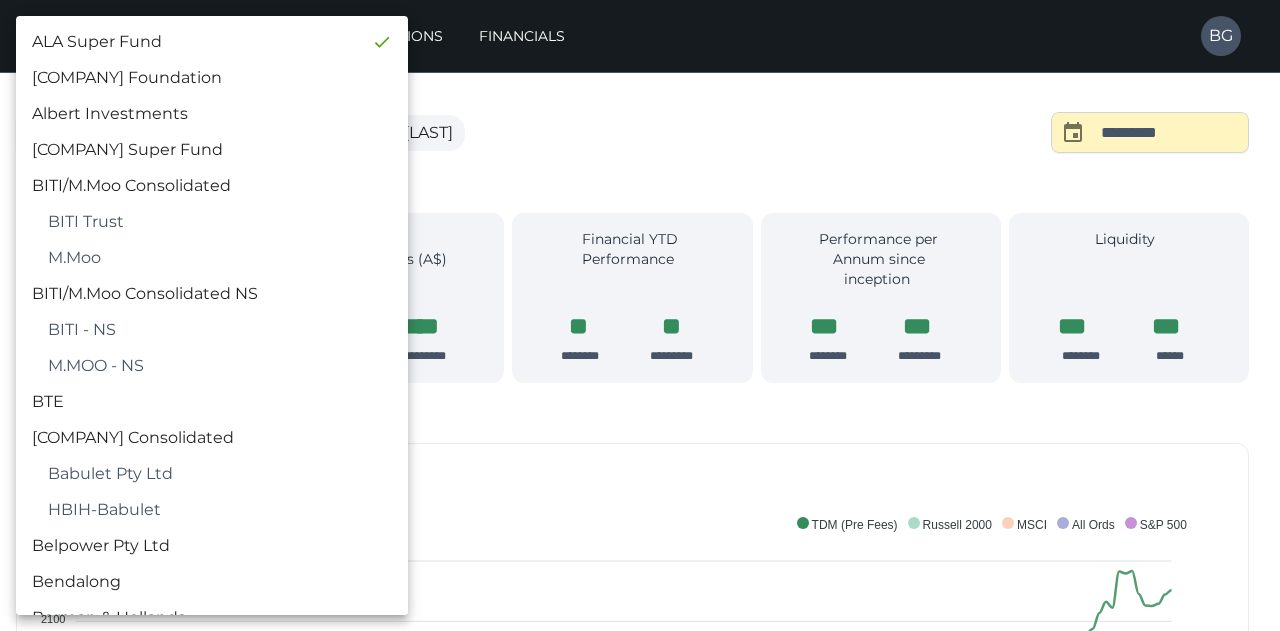 click at bounding box center (640, 315) 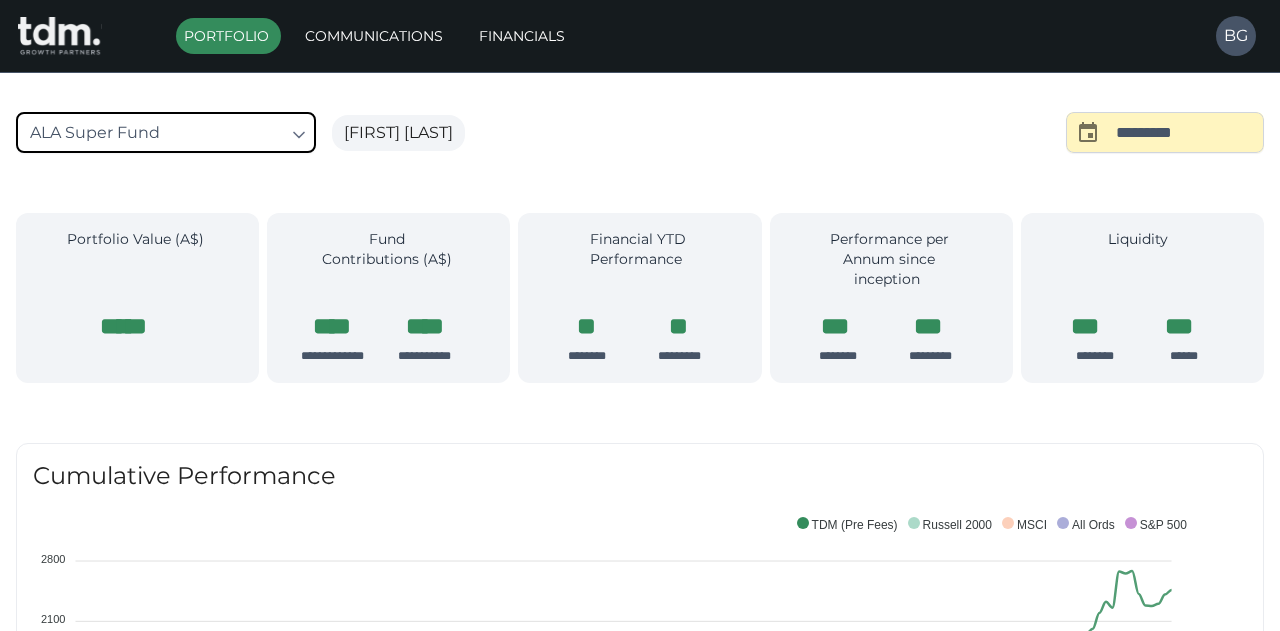 click on "**********" at bounding box center [640, 1391] 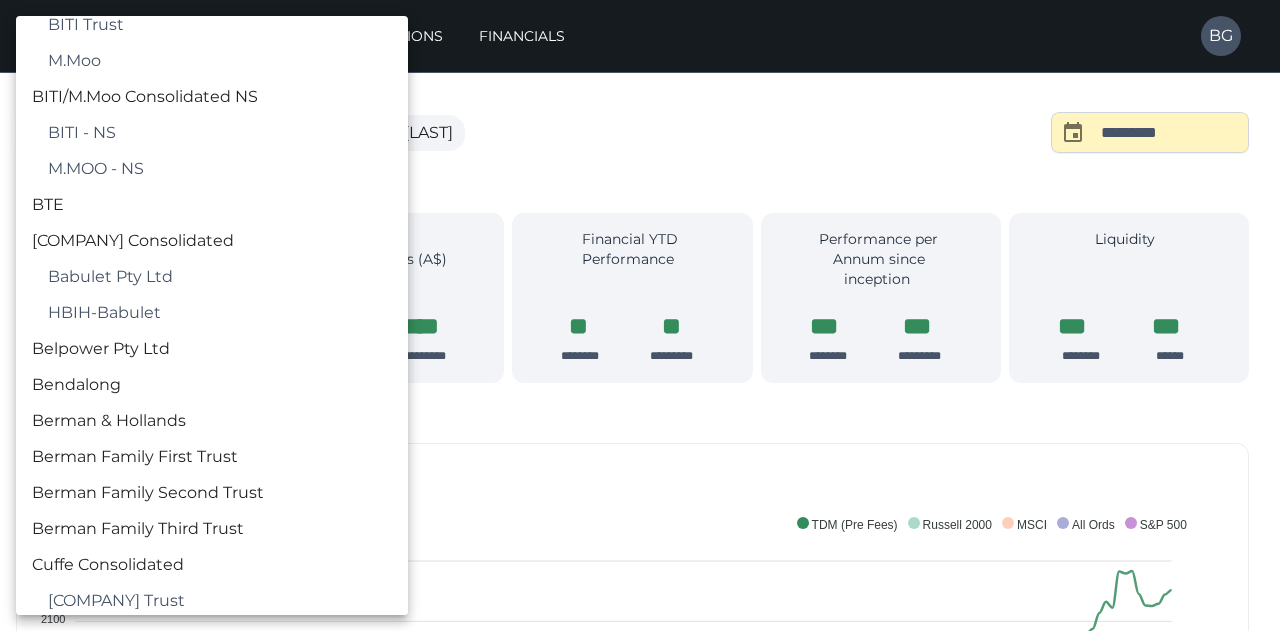 scroll, scrollTop: 204, scrollLeft: 0, axis: vertical 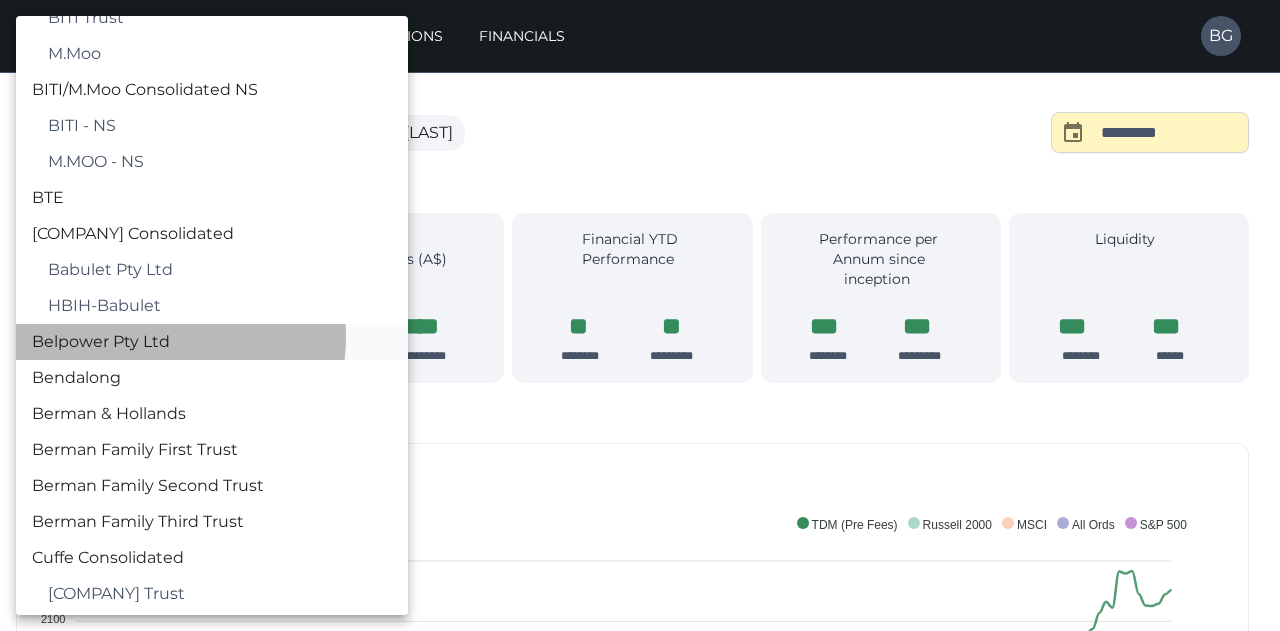 click on "Belpower Pty Ltd" at bounding box center [212, 342] 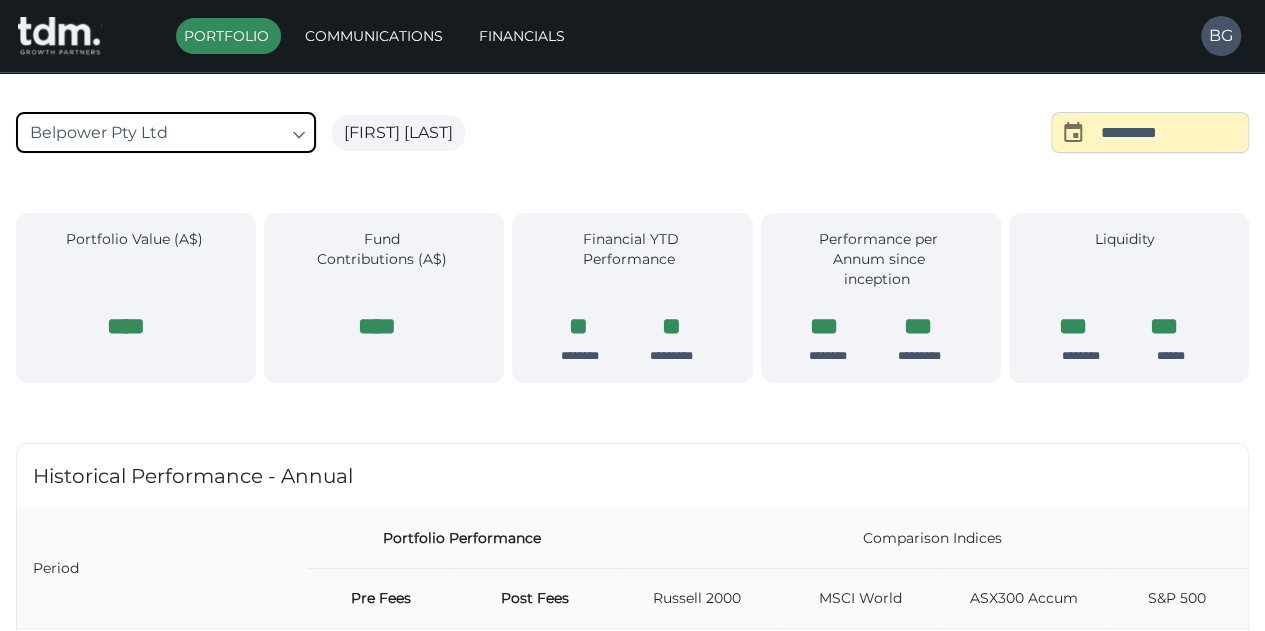 click on "**********" at bounding box center (632, 1037) 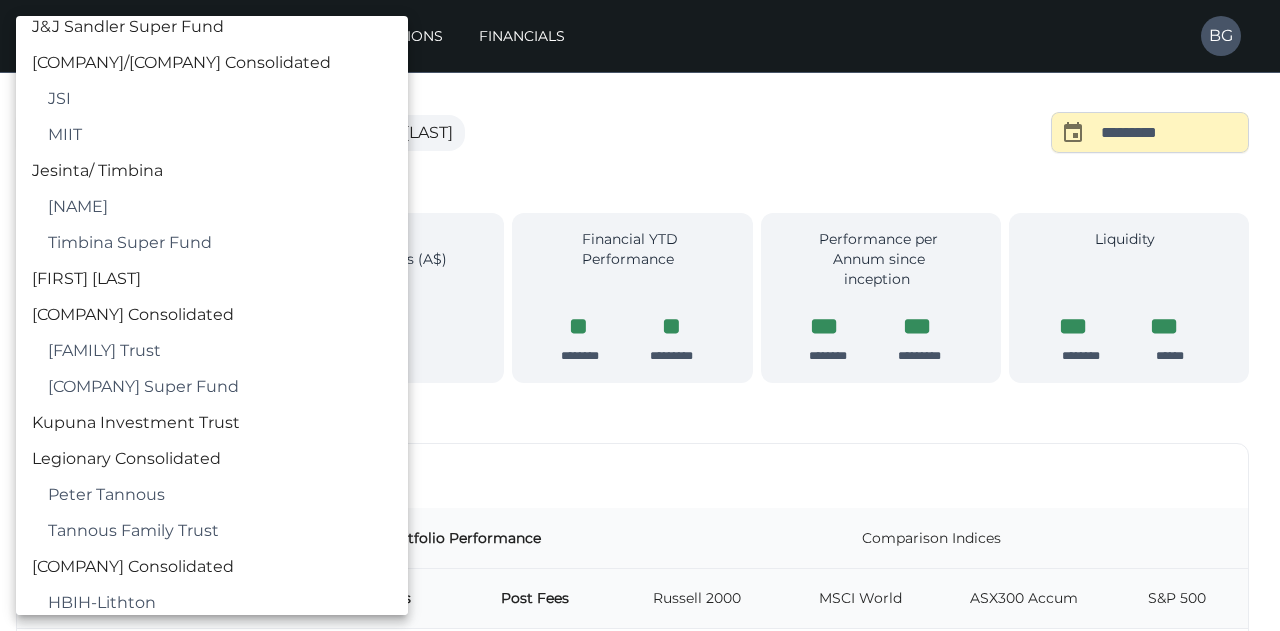 scroll, scrollTop: 1318, scrollLeft: 0, axis: vertical 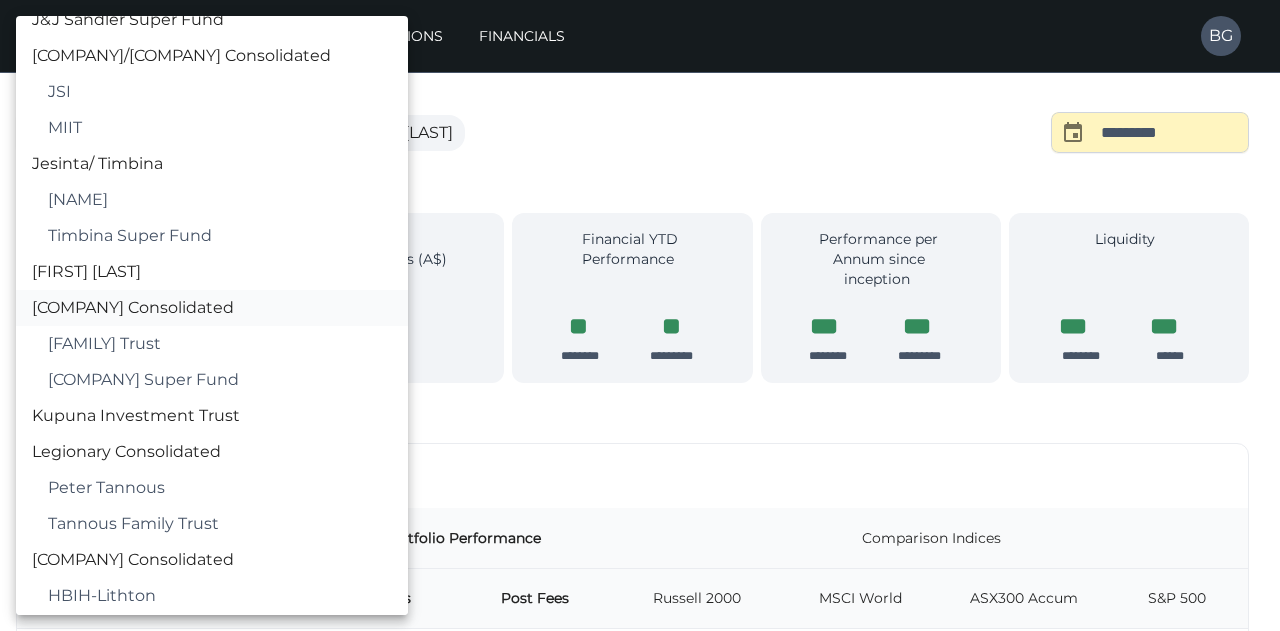 click on "[COMPANY] Consolidated" at bounding box center [212, 308] 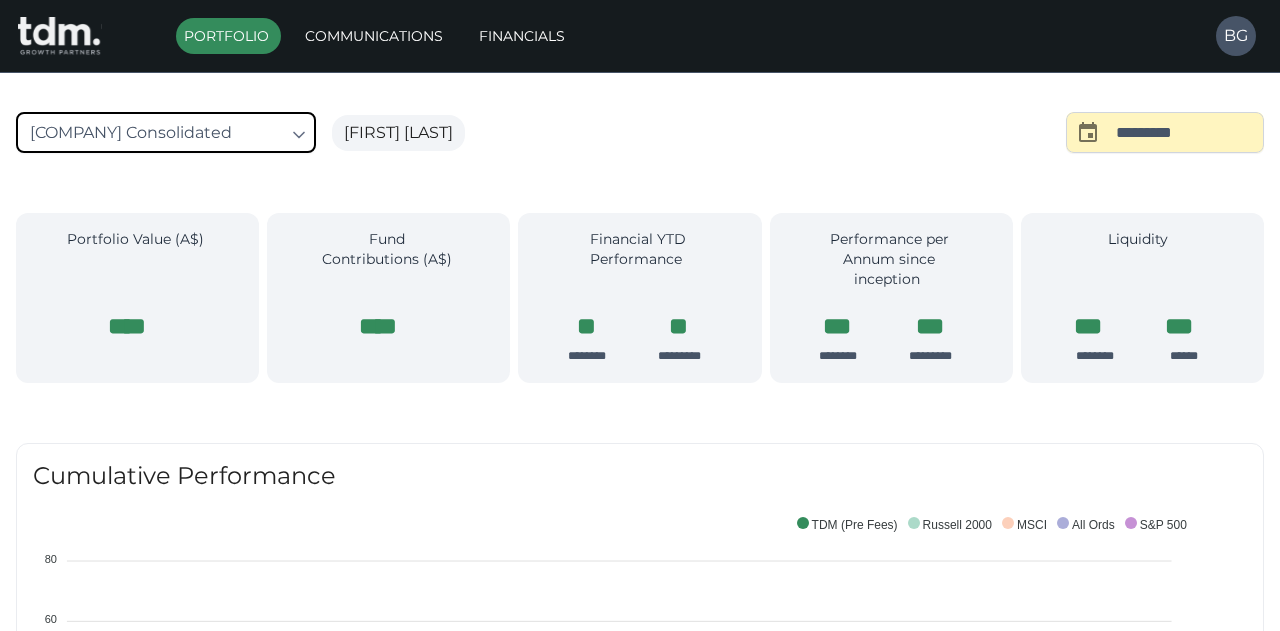 click on "**********" at bounding box center [640, 1288] 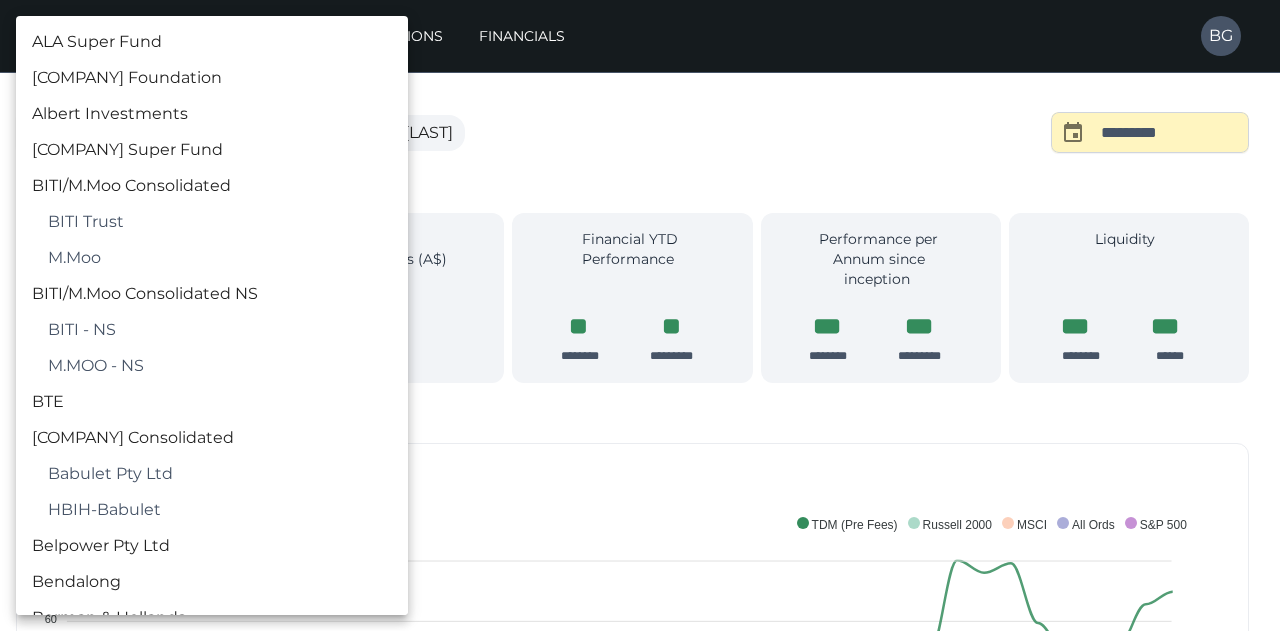 scroll, scrollTop: 1310, scrollLeft: 0, axis: vertical 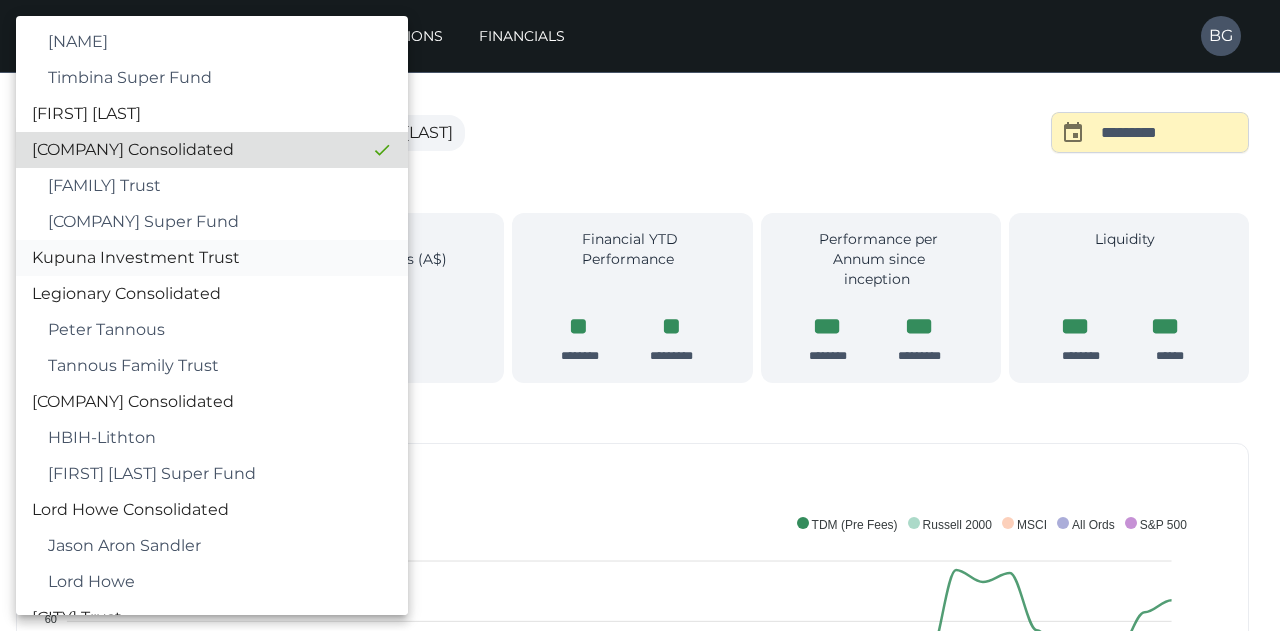 click on "Kupuna Investment Trust" at bounding box center [212, 258] 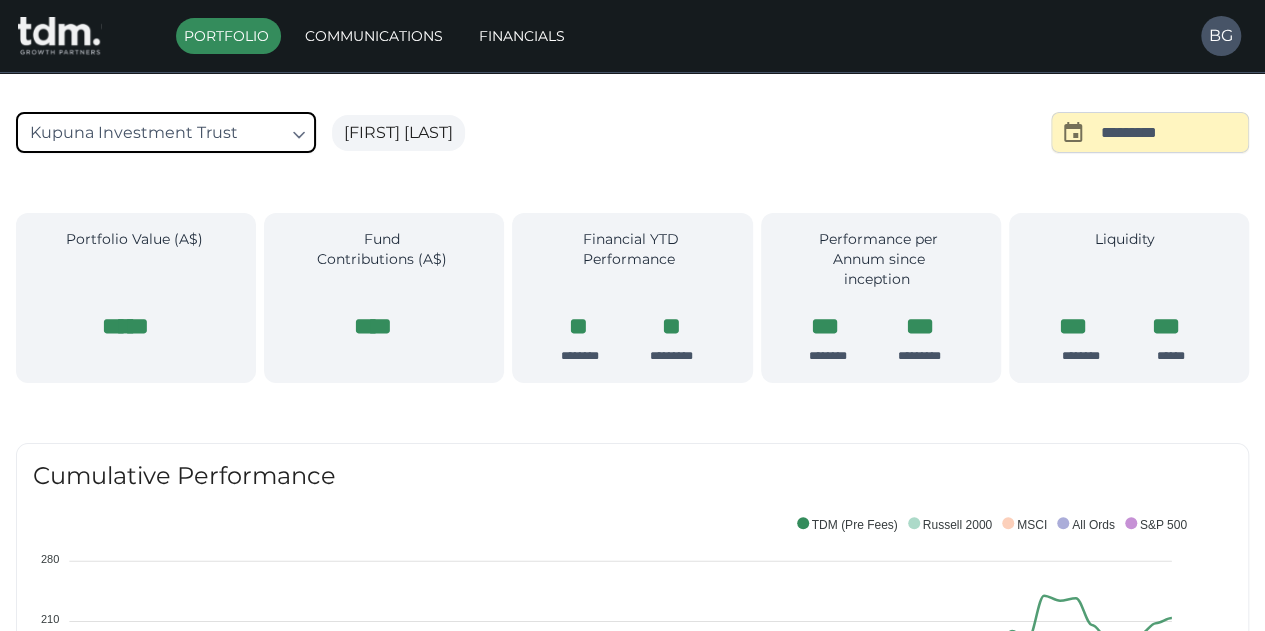click on "**********" at bounding box center [632, 1391] 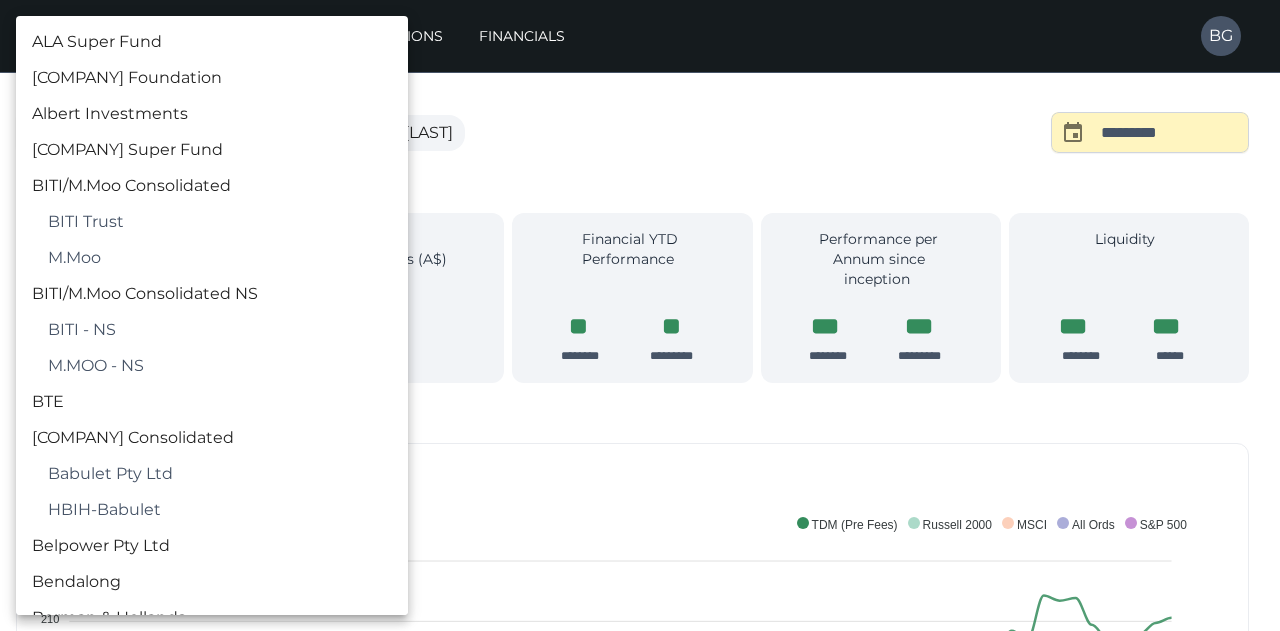 scroll, scrollTop: 1418, scrollLeft: 0, axis: vertical 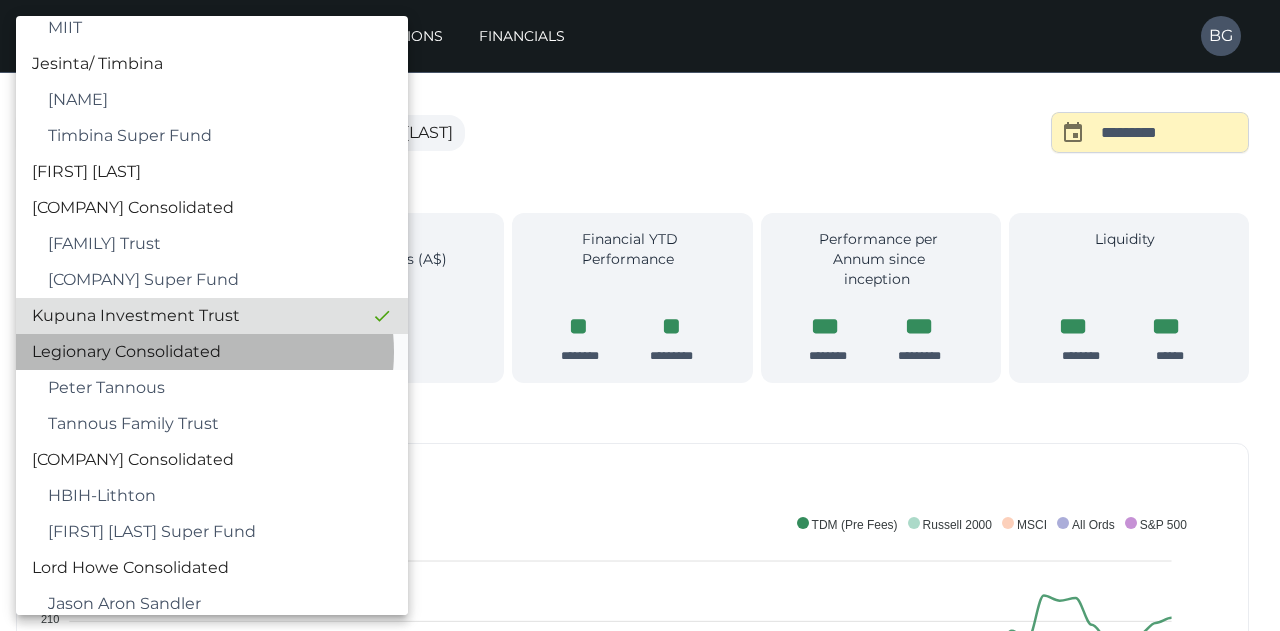click on "Legionary Consolidated" at bounding box center (212, 352) 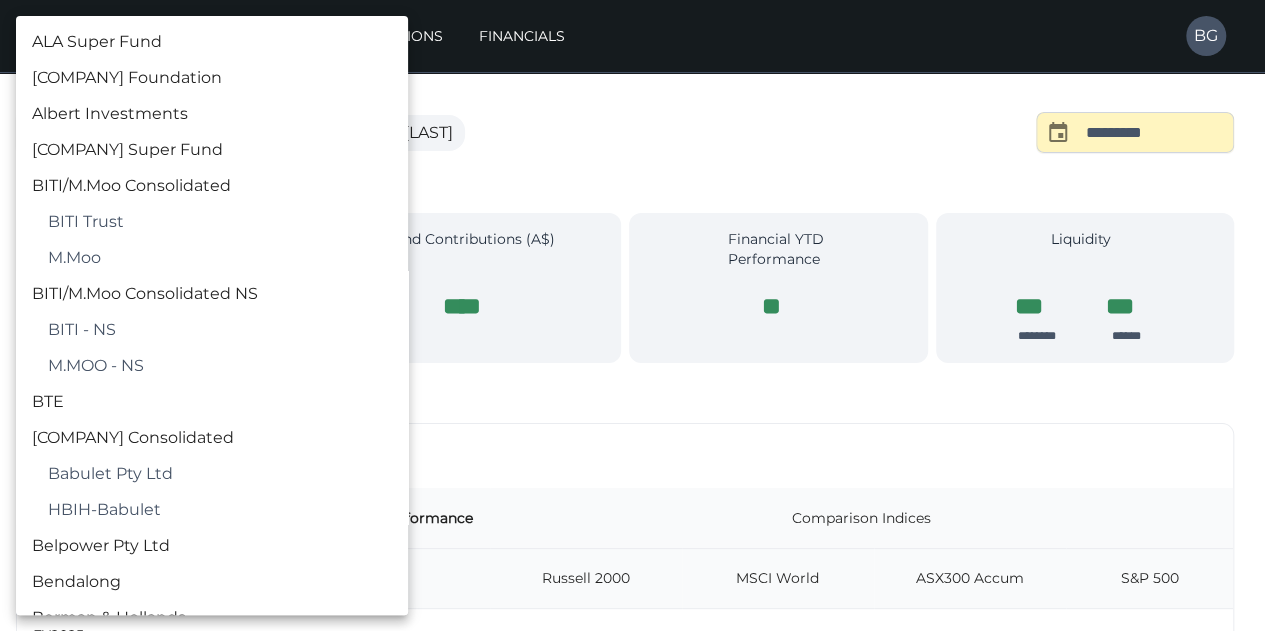 click on "**********" at bounding box center [632, 1083] 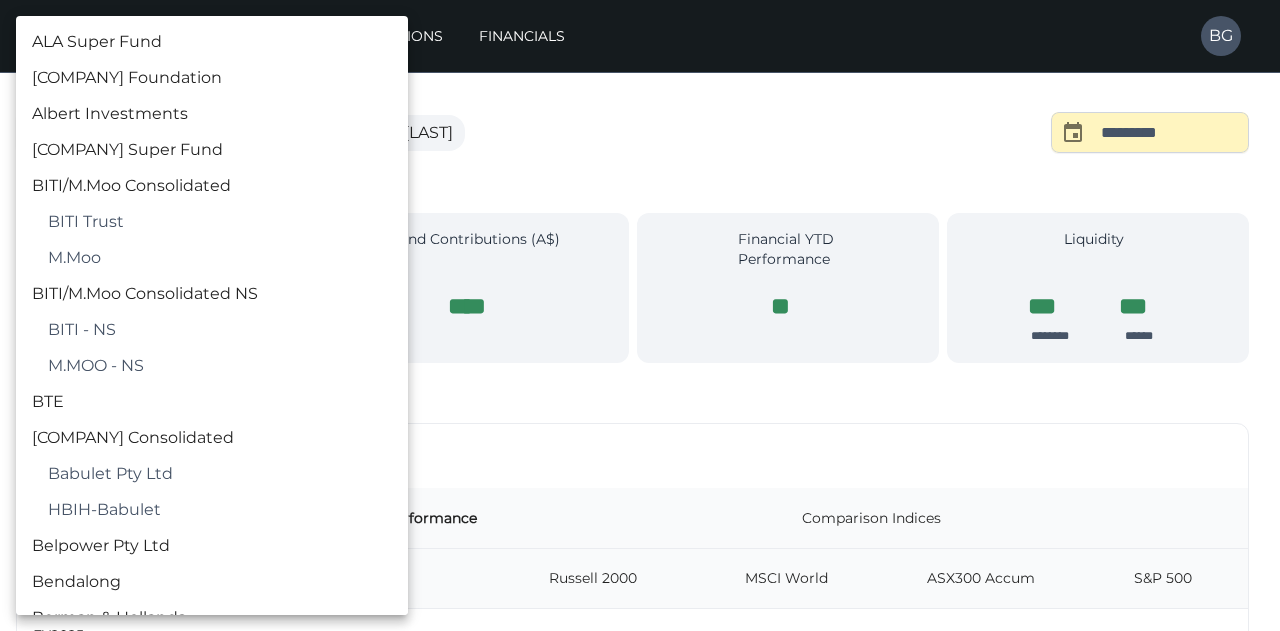 scroll, scrollTop: 1454, scrollLeft: 0, axis: vertical 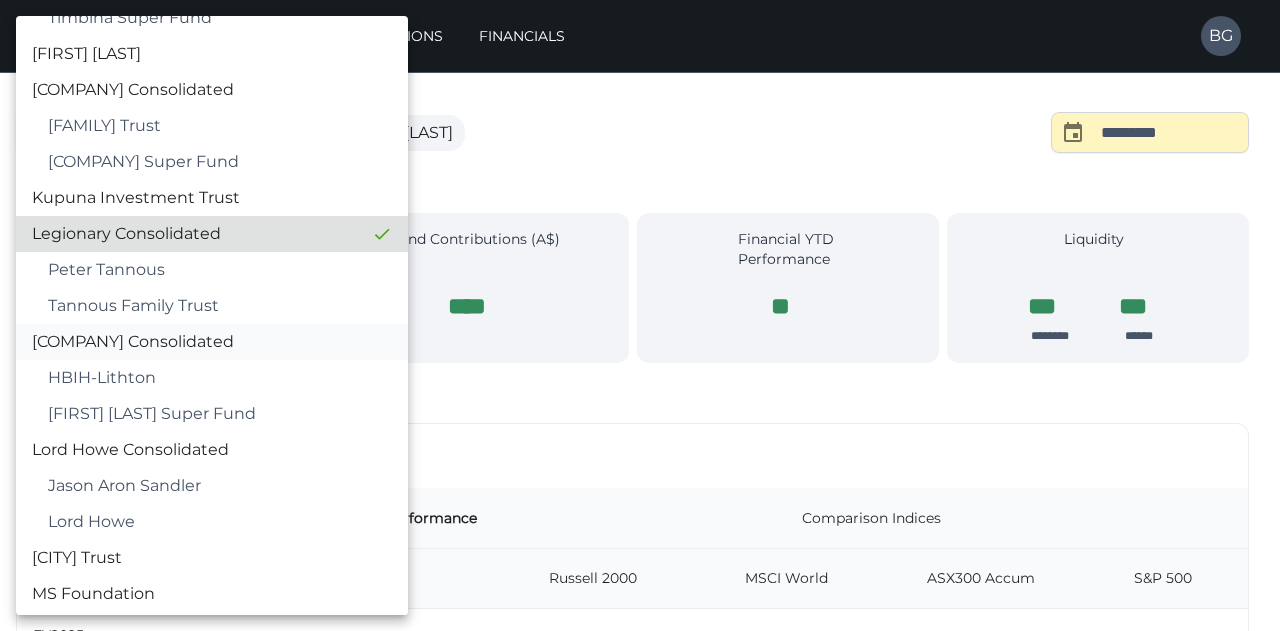 click on "[COMPANY] Consolidated" at bounding box center [212, 342] 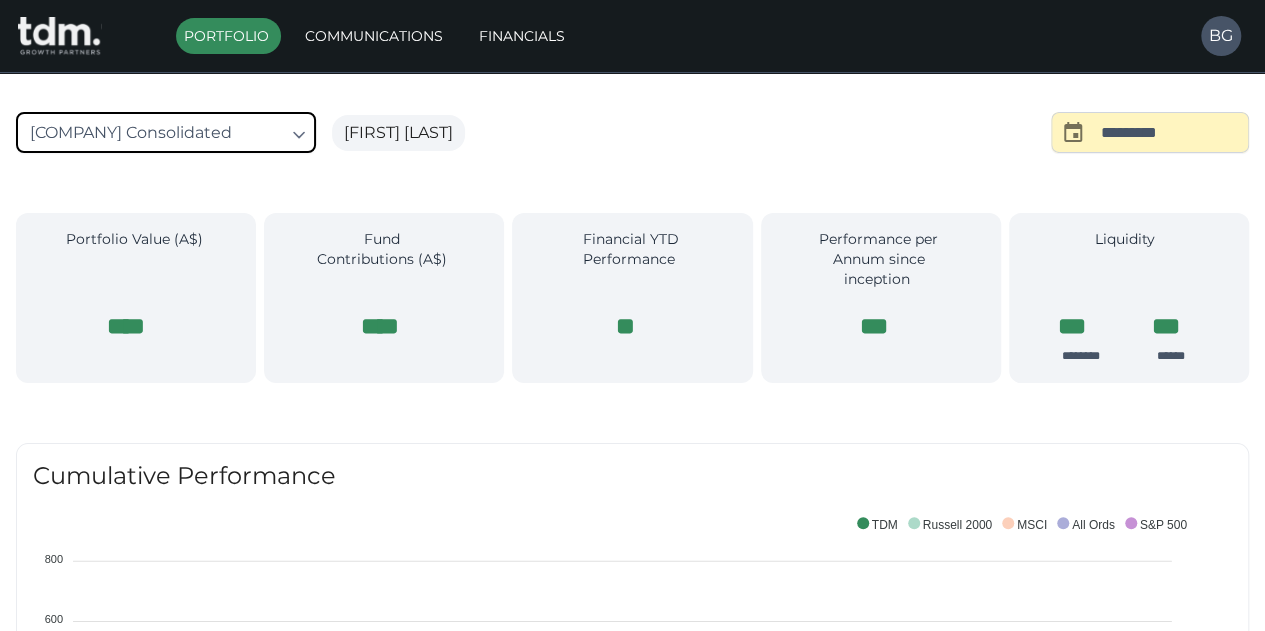 click on "**********" at bounding box center [632, 1393] 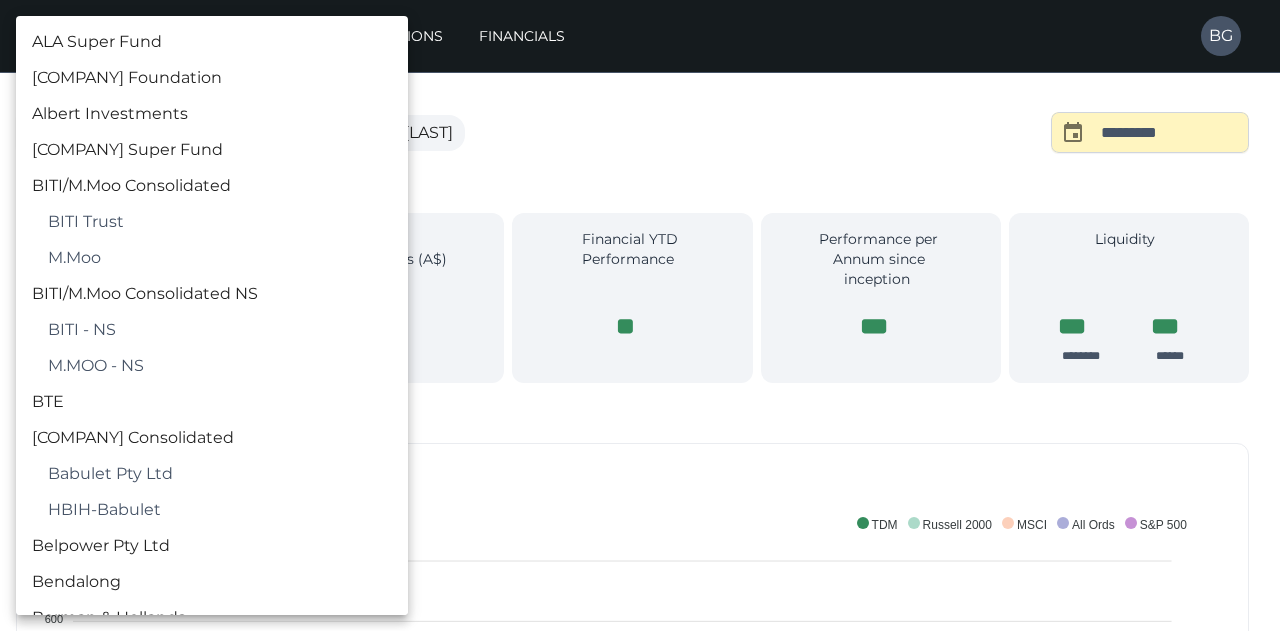 scroll, scrollTop: 1562, scrollLeft: 0, axis: vertical 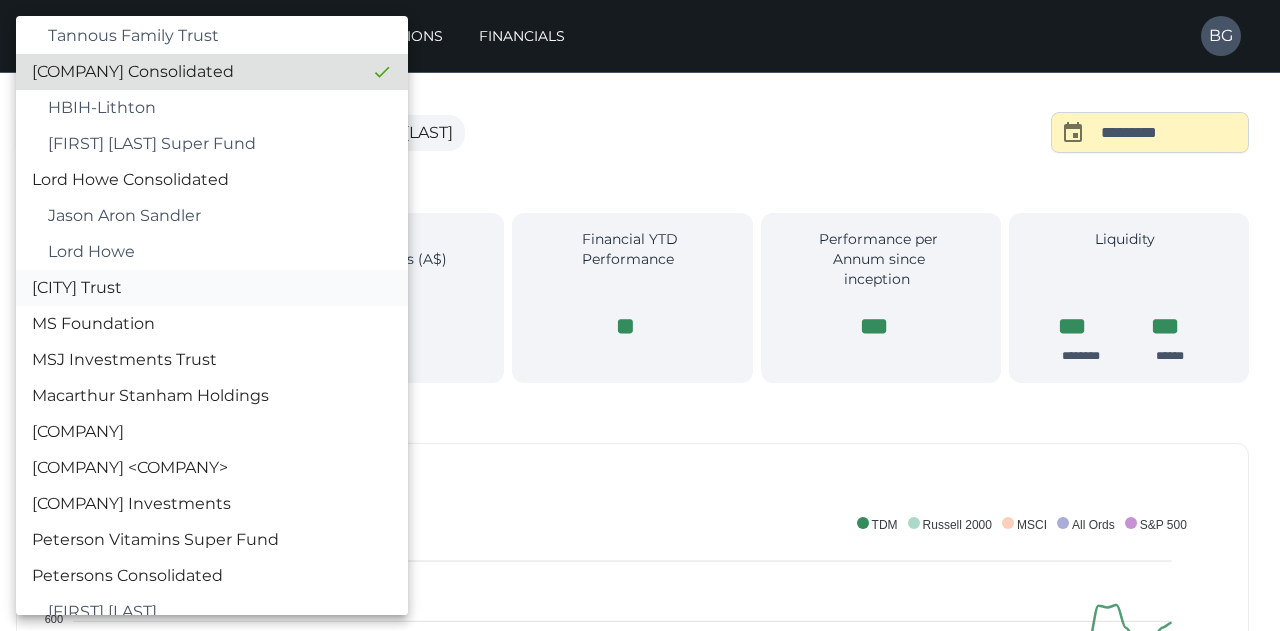 click on "[CITY] Trust" at bounding box center (212, 288) 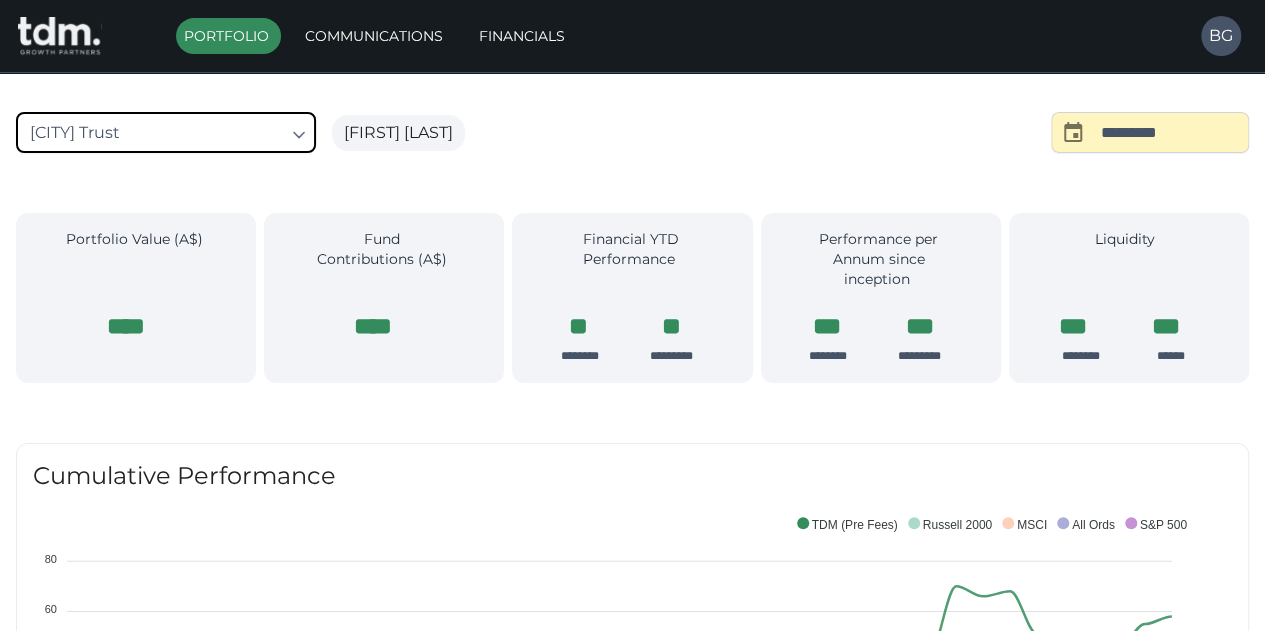 click on "**********" at bounding box center (632, 1384) 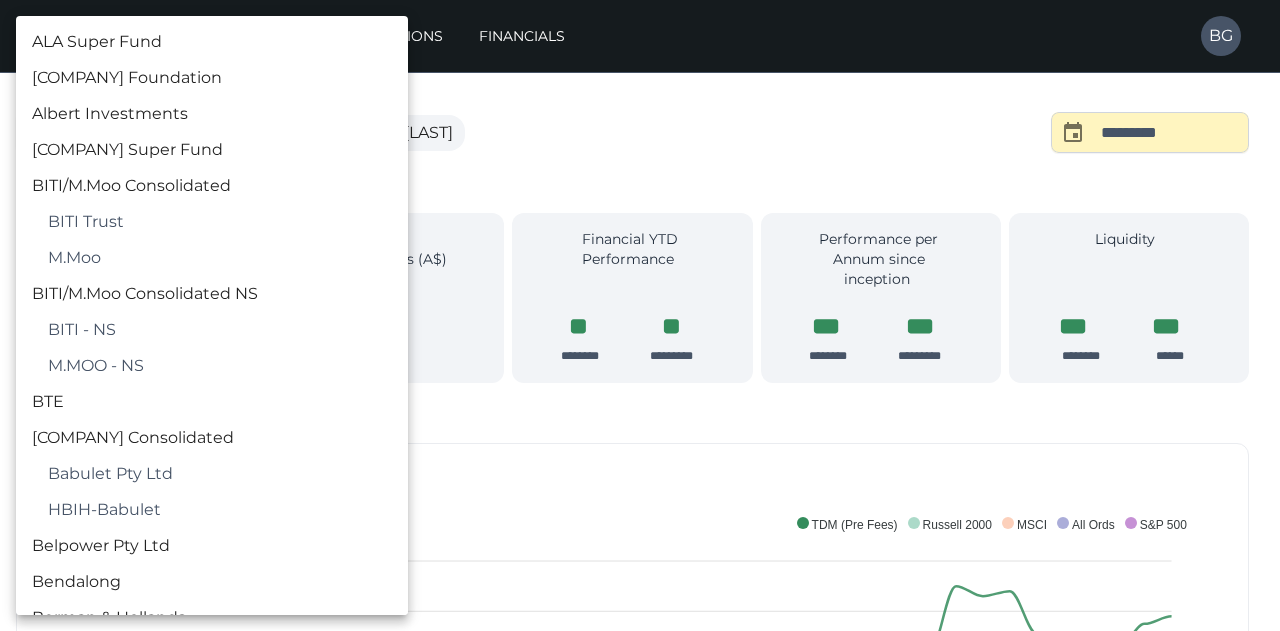 scroll, scrollTop: 1778, scrollLeft: 0, axis: vertical 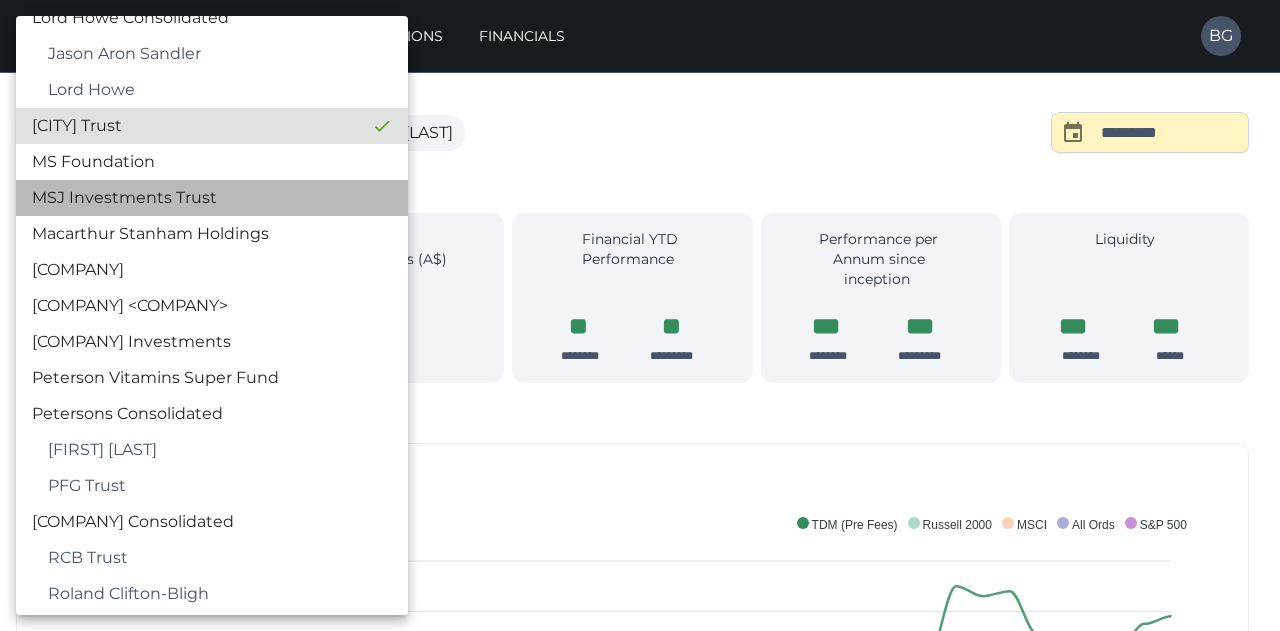 click on "MSJ Investments Trust" at bounding box center [212, 198] 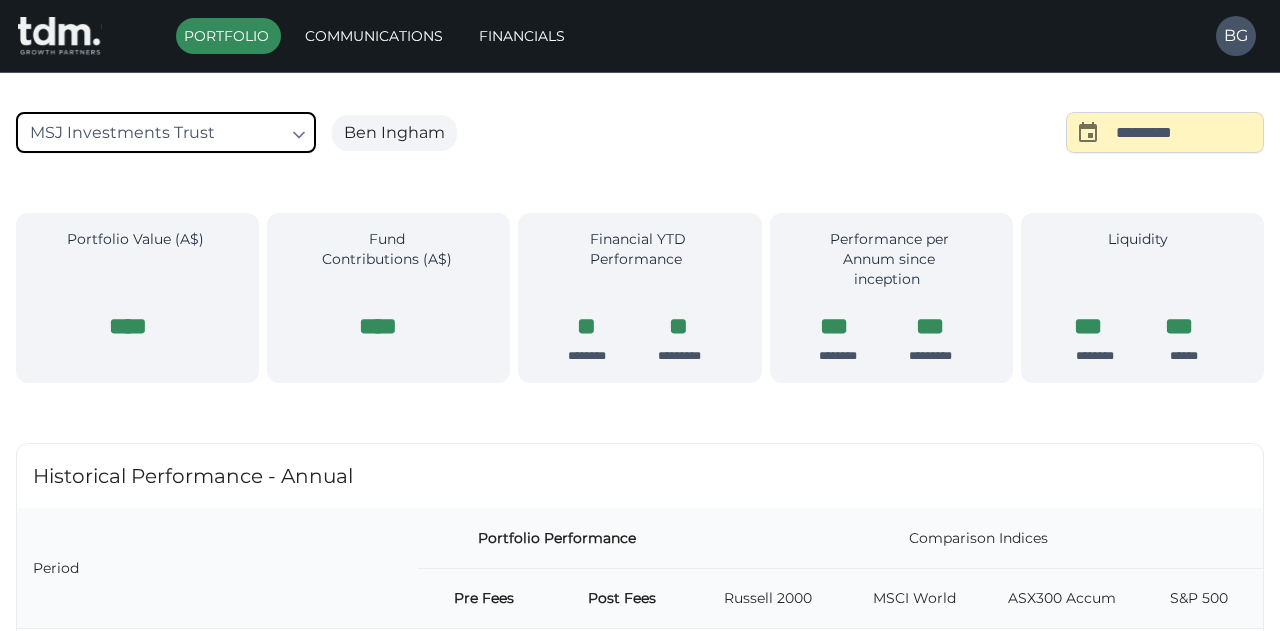 click on "**********" at bounding box center (640, 1213) 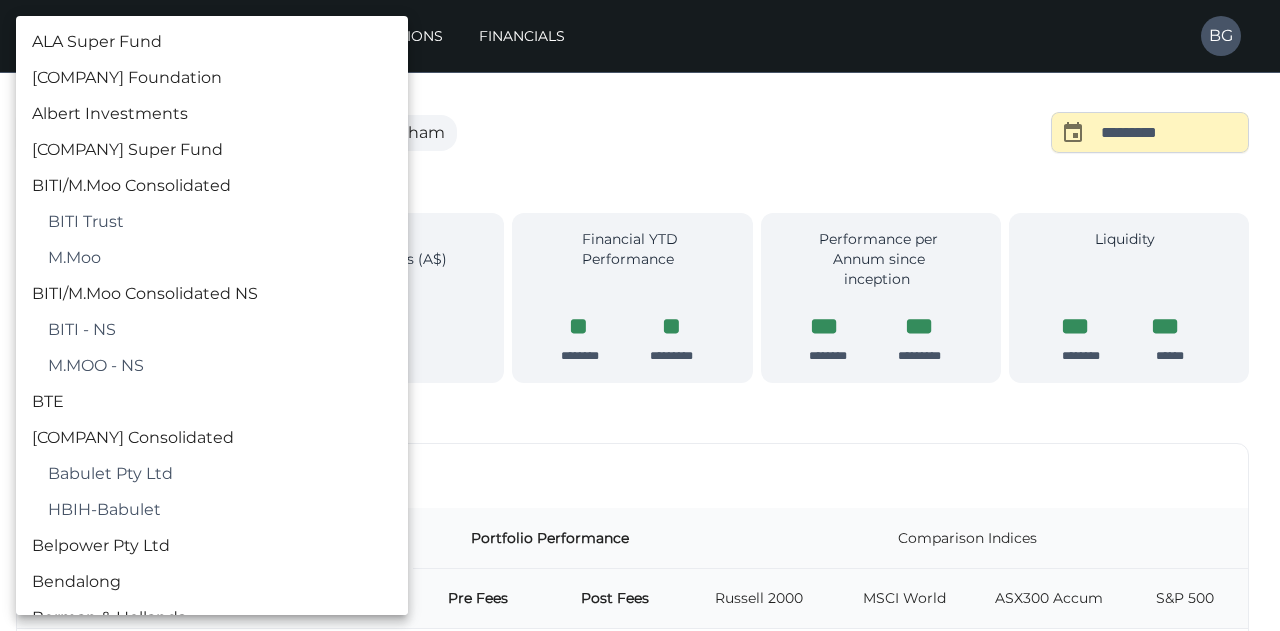 scroll, scrollTop: 1850, scrollLeft: 0, axis: vertical 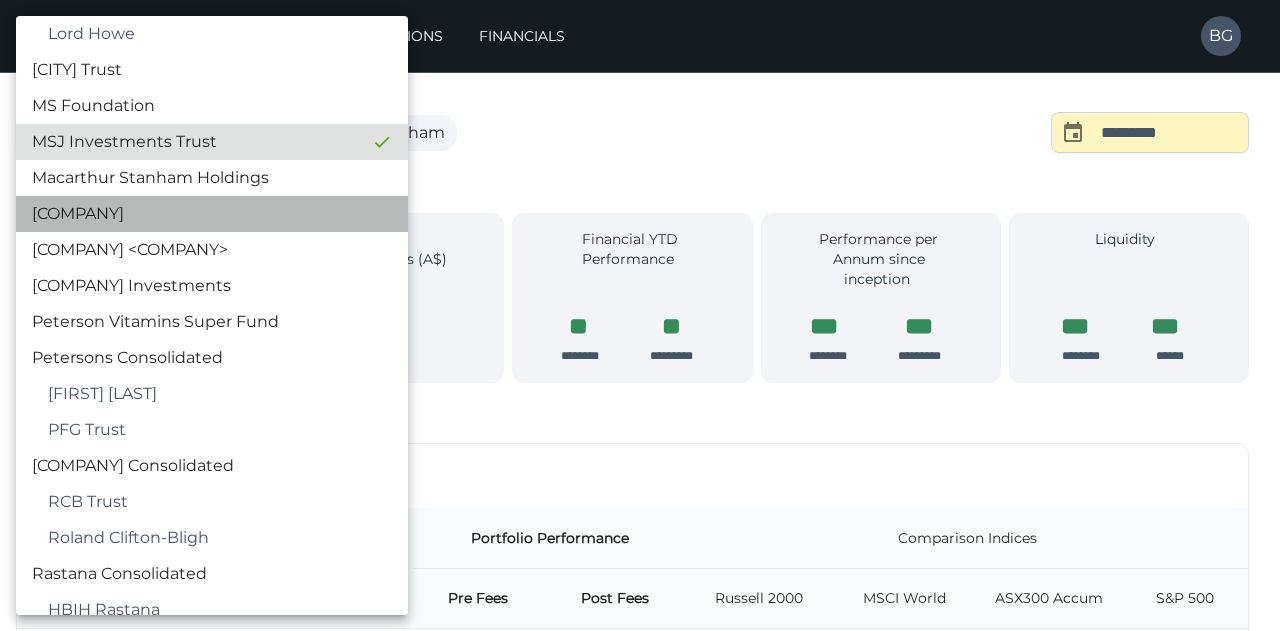 click on "[COMPANY]" at bounding box center (212, 214) 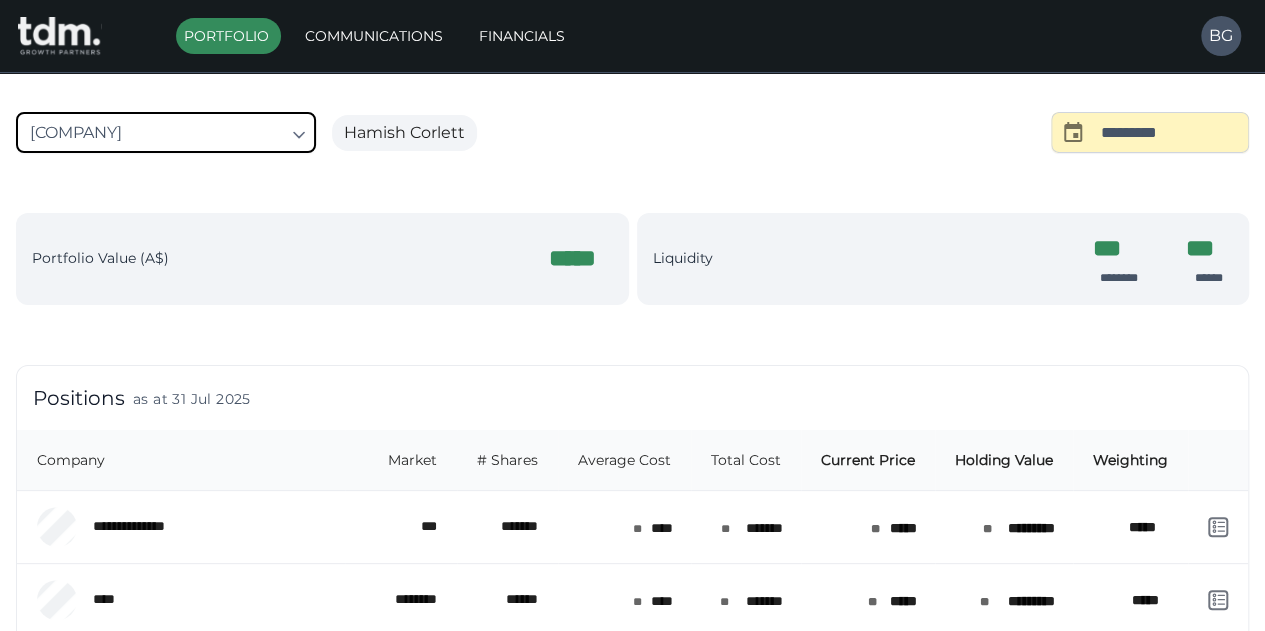 click on "**********" at bounding box center [632, 858] 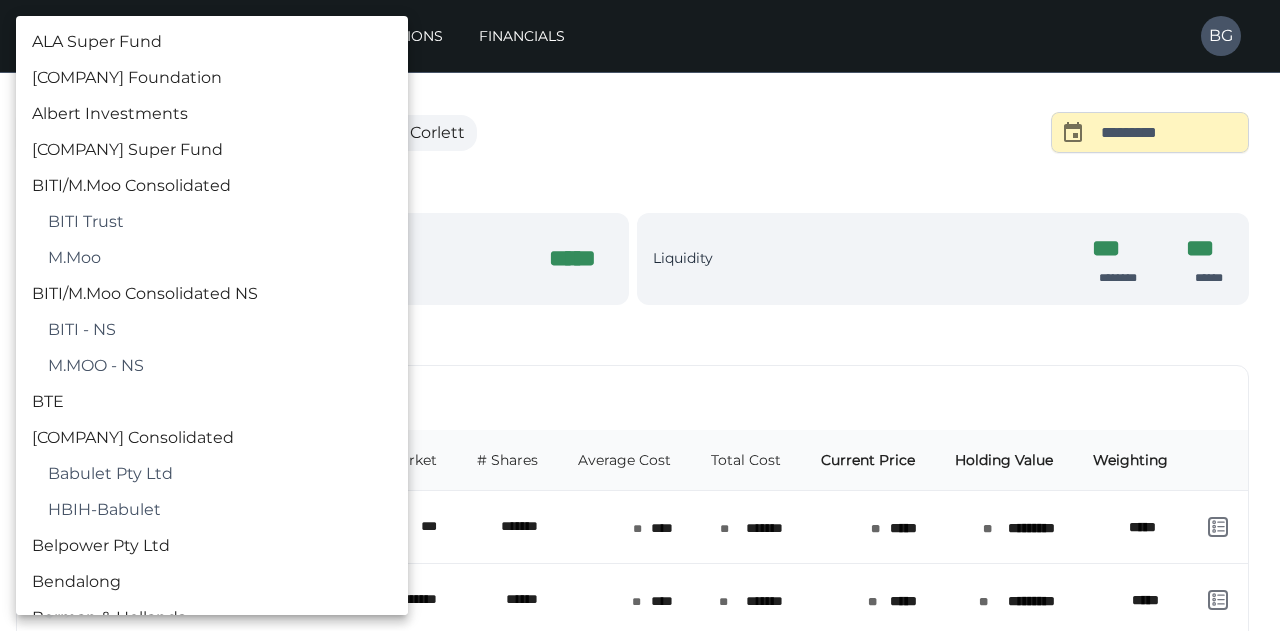 scroll, scrollTop: 1922, scrollLeft: 0, axis: vertical 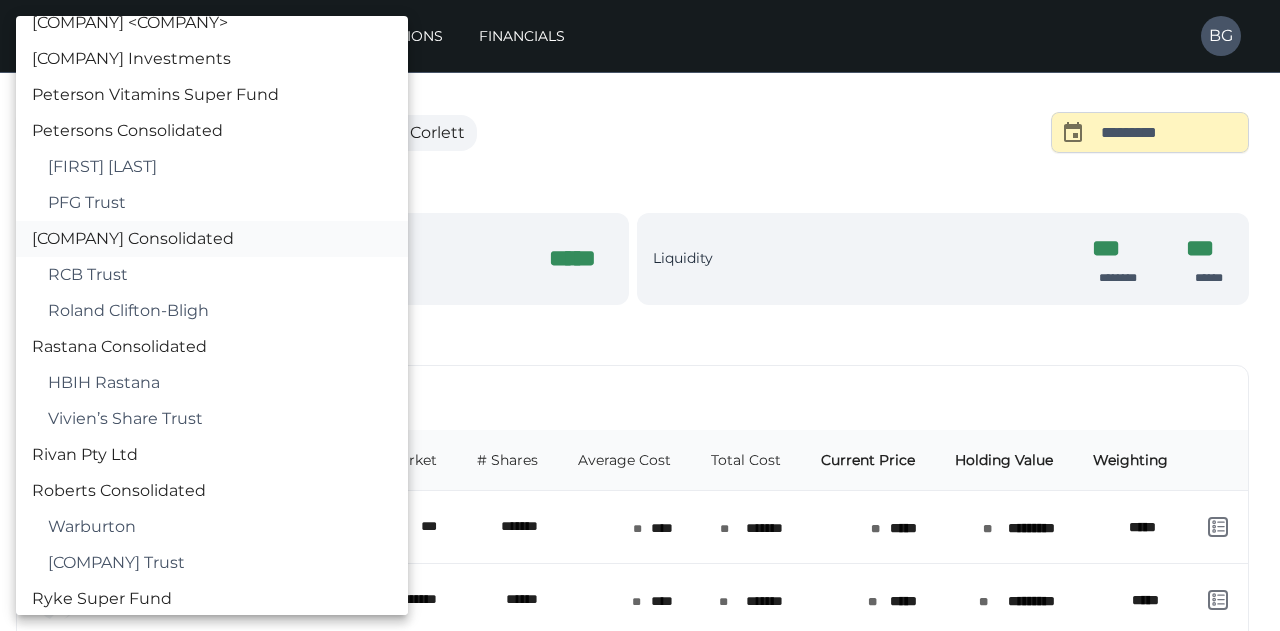 click on "[COMPANY] Consolidated" at bounding box center (212, 239) 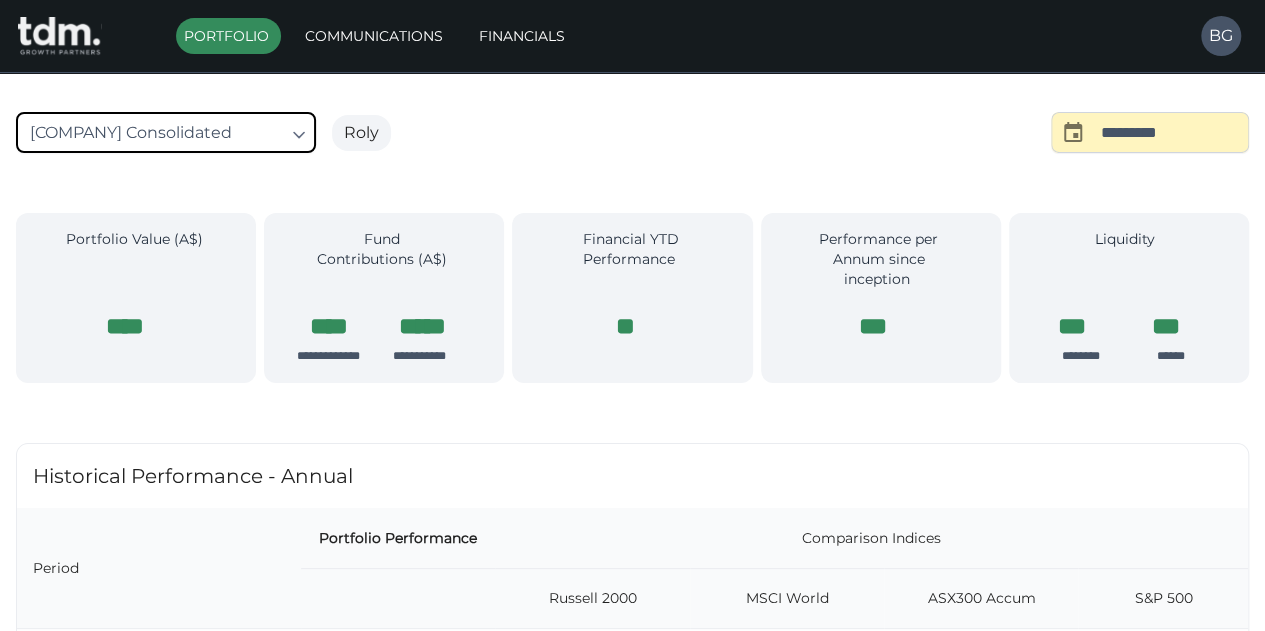 click on "**********" at bounding box center (632, 1153) 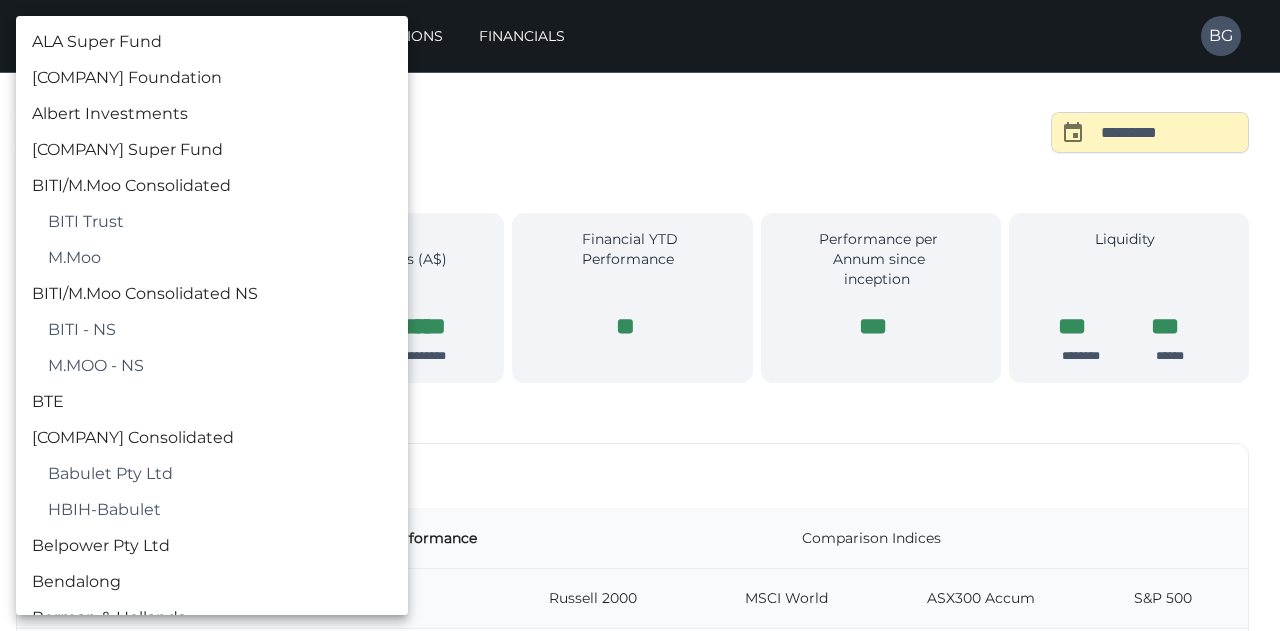 scroll, scrollTop: 2174, scrollLeft: 0, axis: vertical 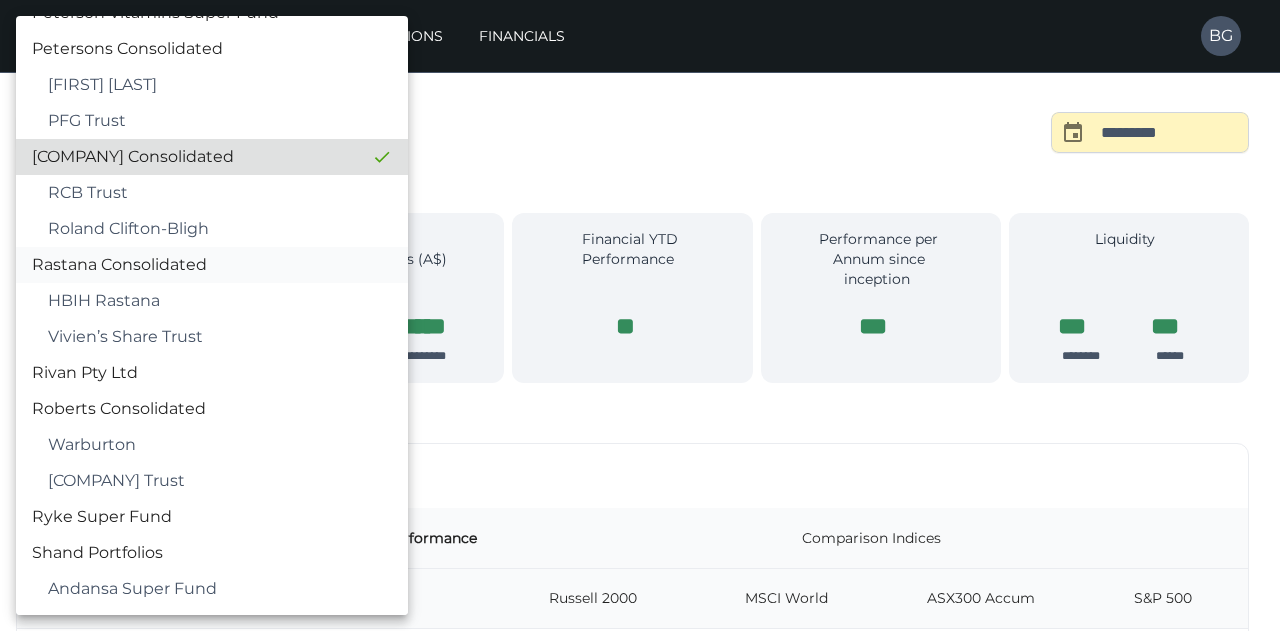 click on "Rastana Consolidated" at bounding box center [212, 265] 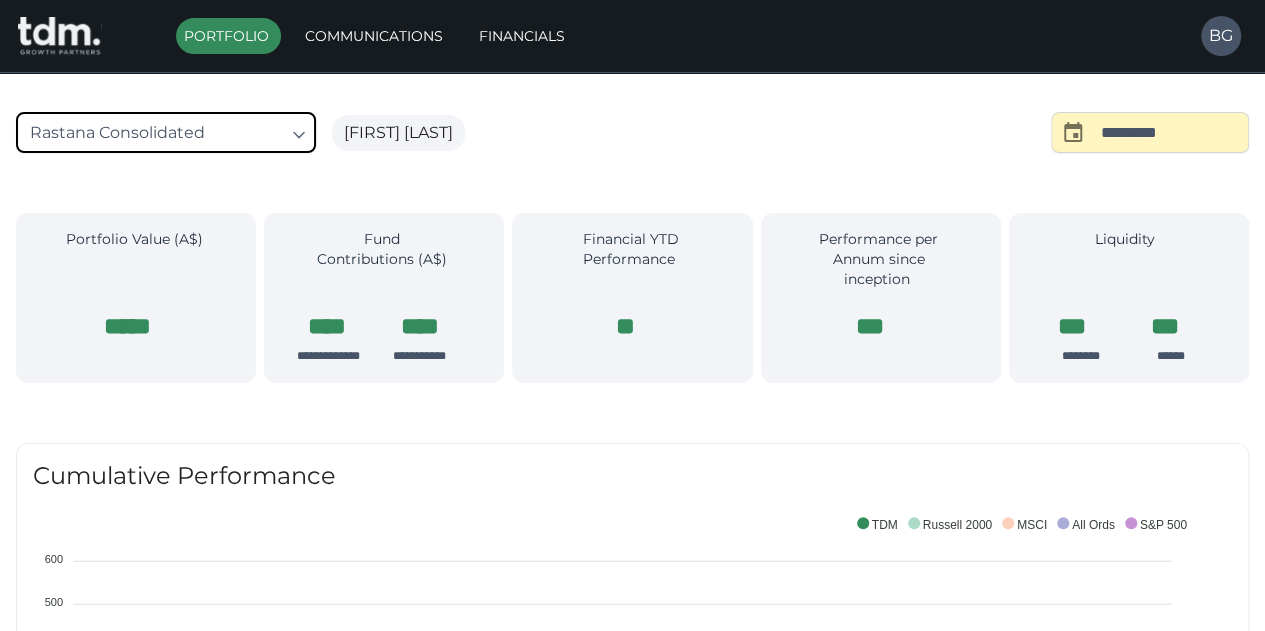 click on "**********" at bounding box center [632, 1393] 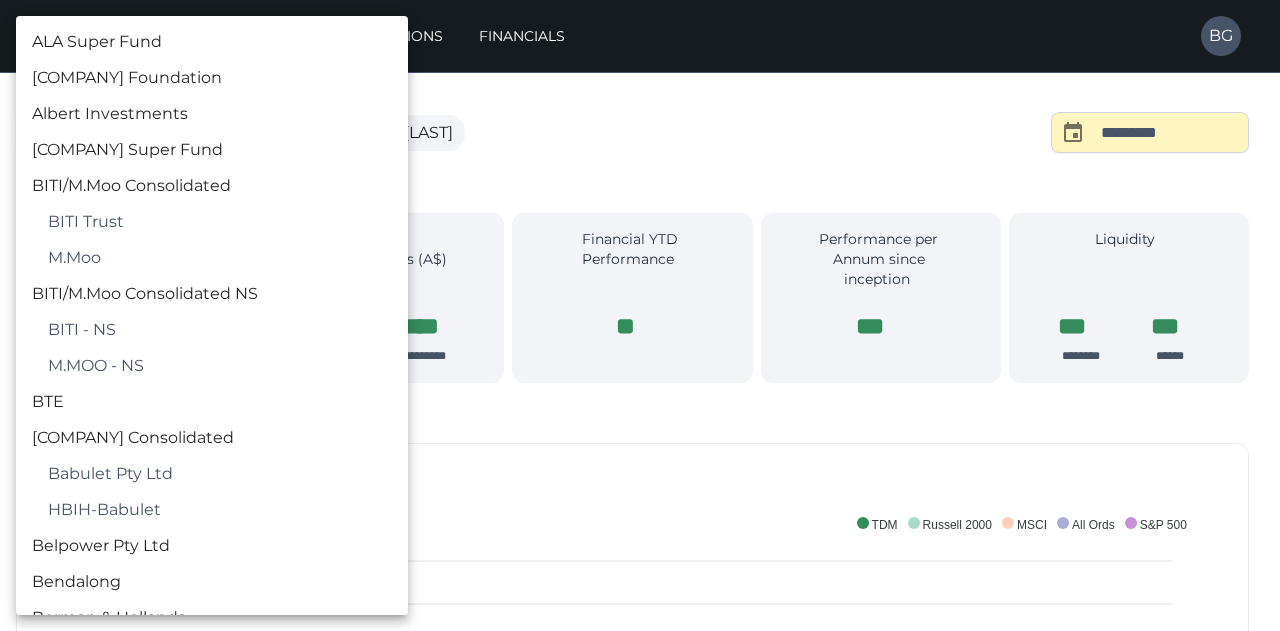 scroll, scrollTop: 2282, scrollLeft: 0, axis: vertical 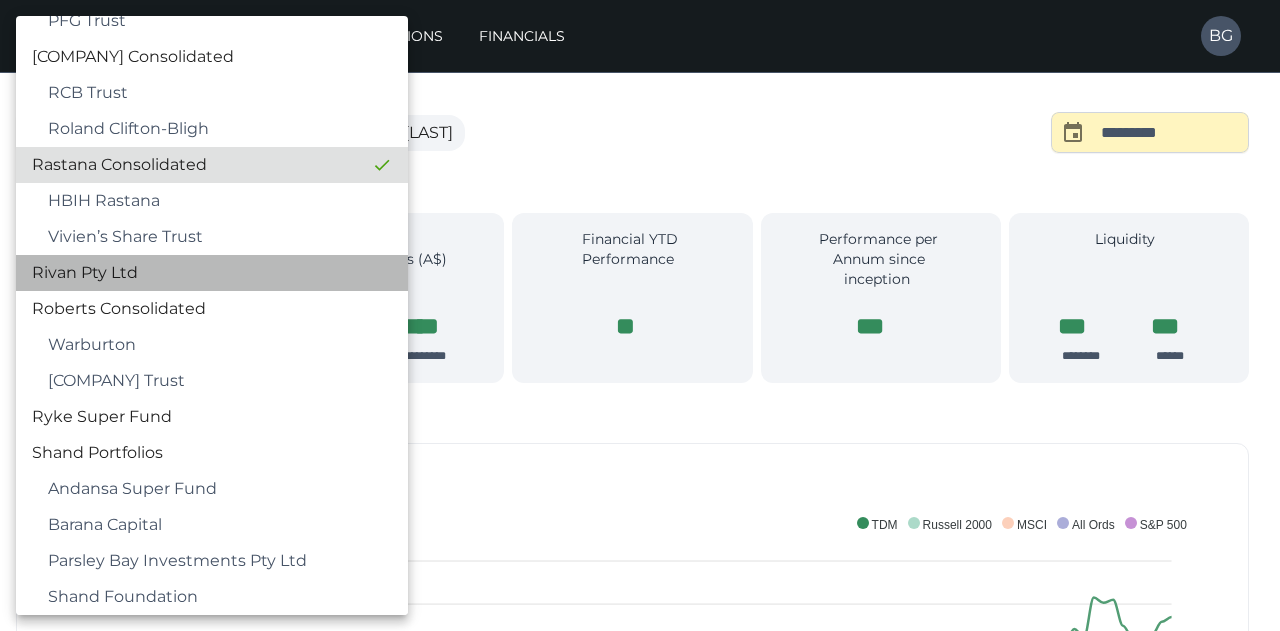 click on "Rivan Pty Ltd" at bounding box center (212, 273) 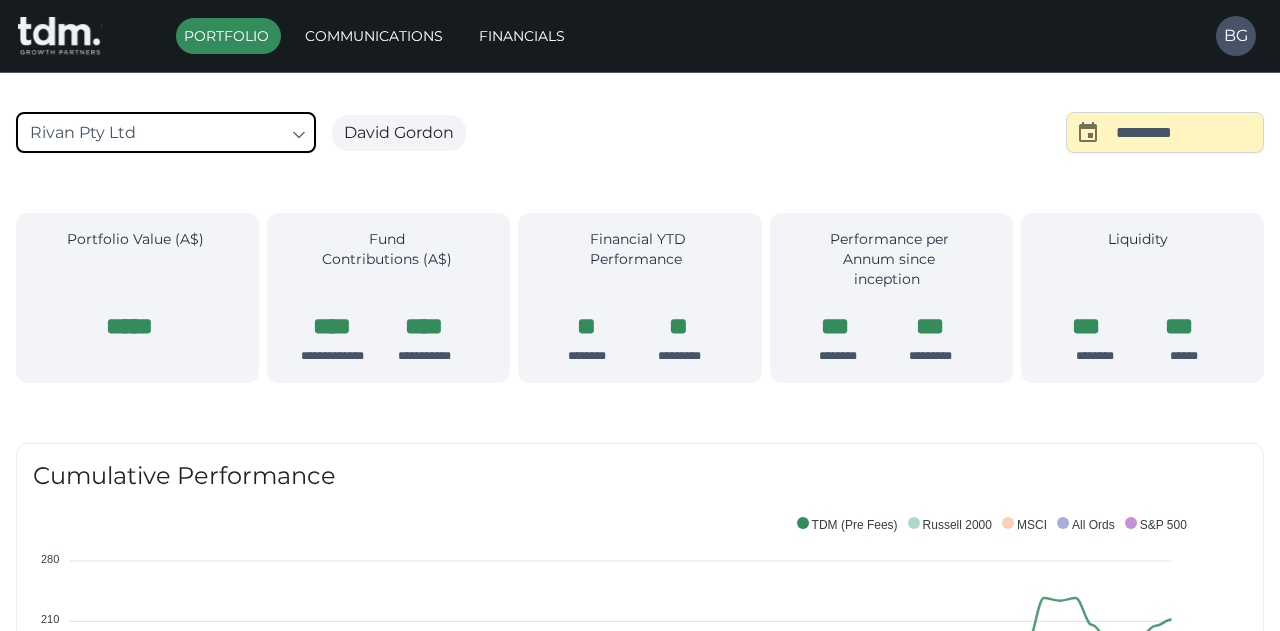 click on "**********" at bounding box center (640, 1391) 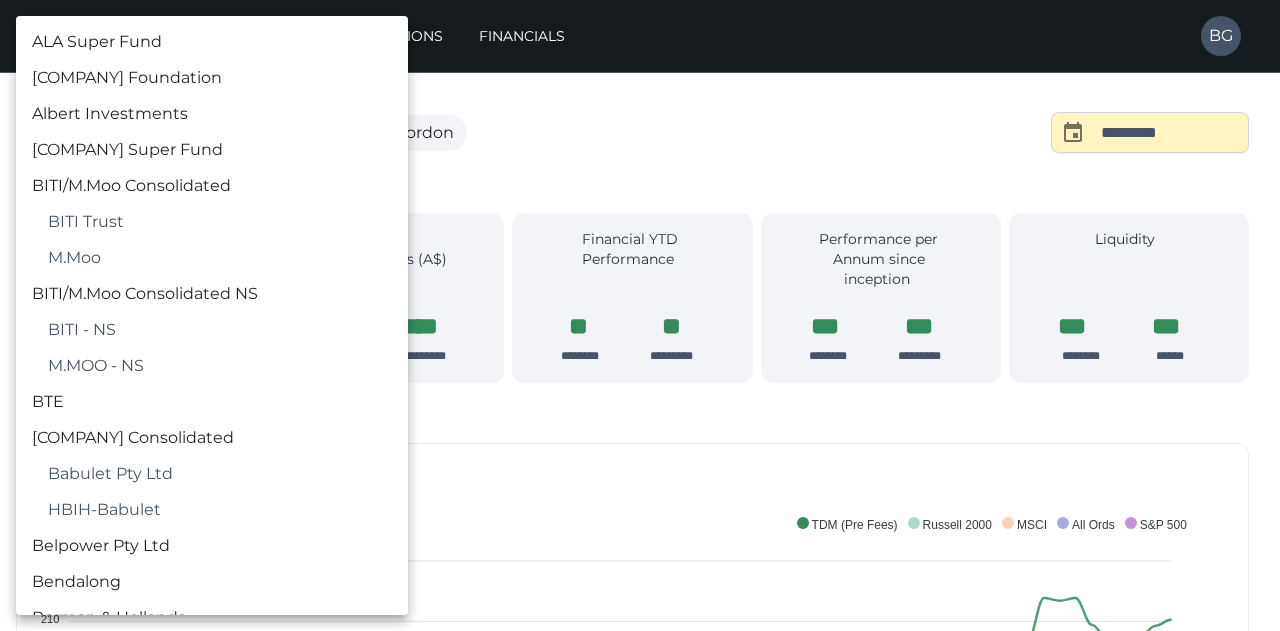 scroll, scrollTop: 2390, scrollLeft: 0, axis: vertical 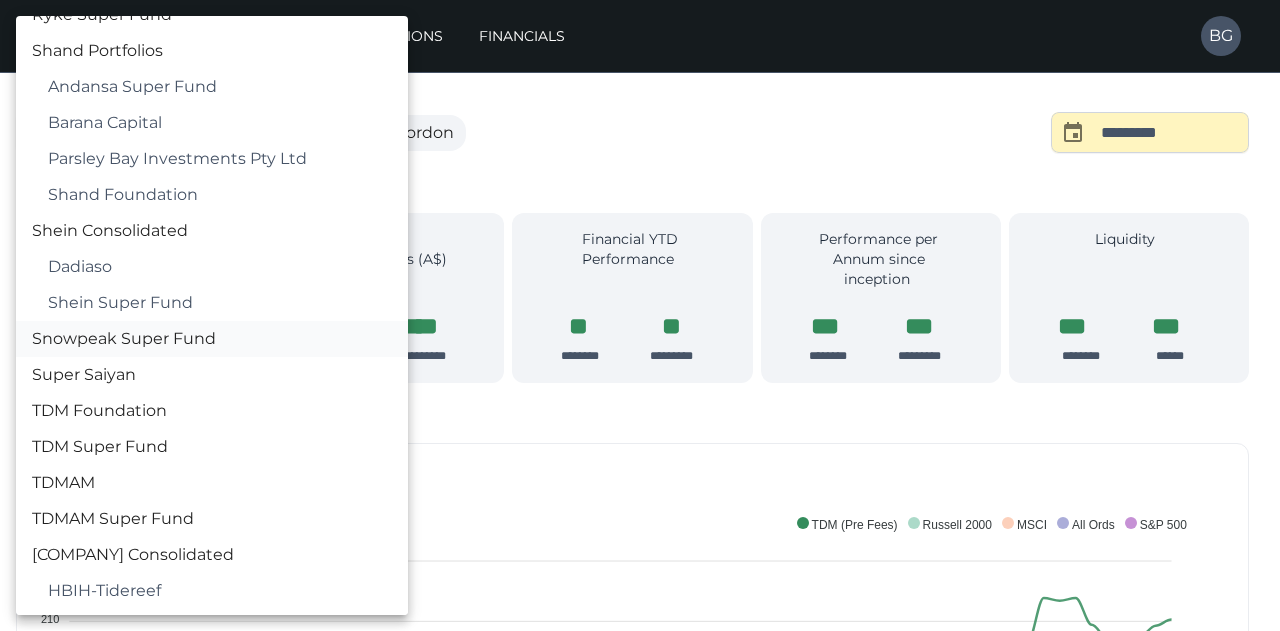 click on "Snowpeak Super Fund" at bounding box center (212, 339) 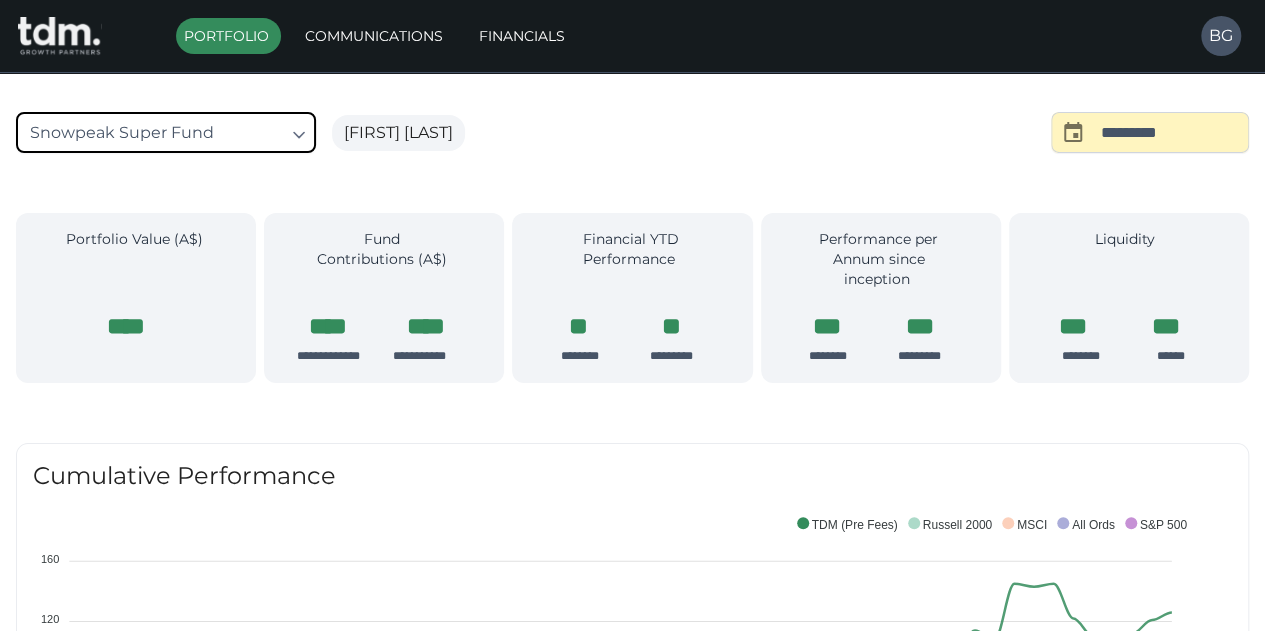 click on "**********" at bounding box center (632, 1361) 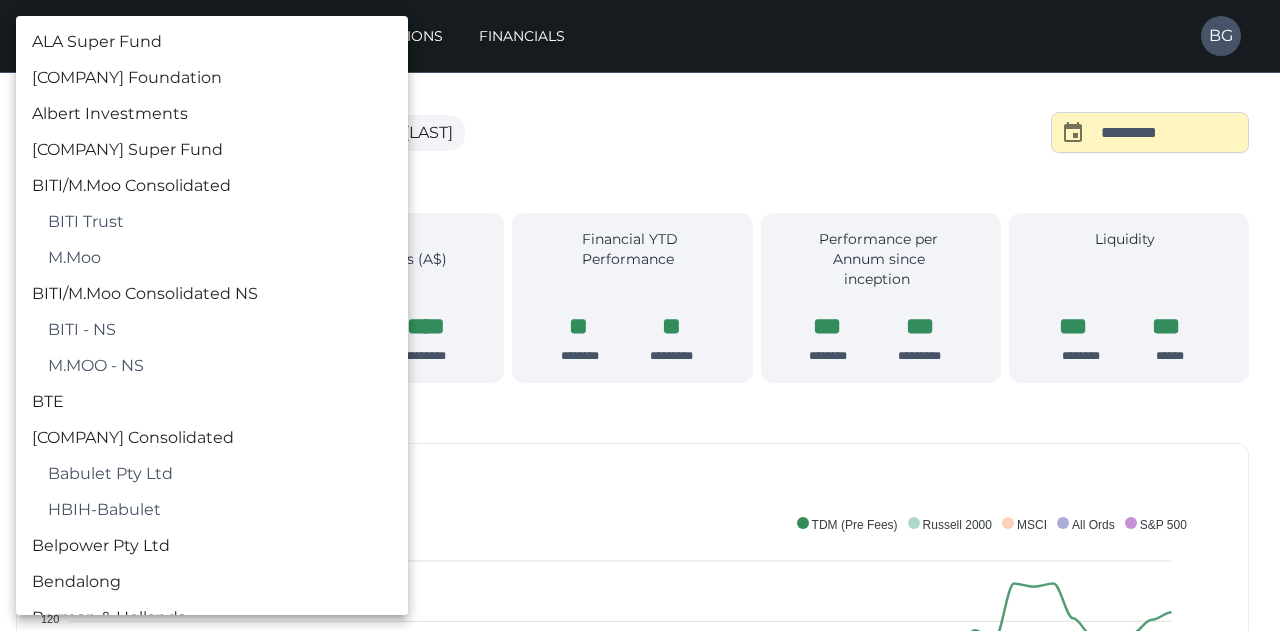 scroll, scrollTop: 2858, scrollLeft: 0, axis: vertical 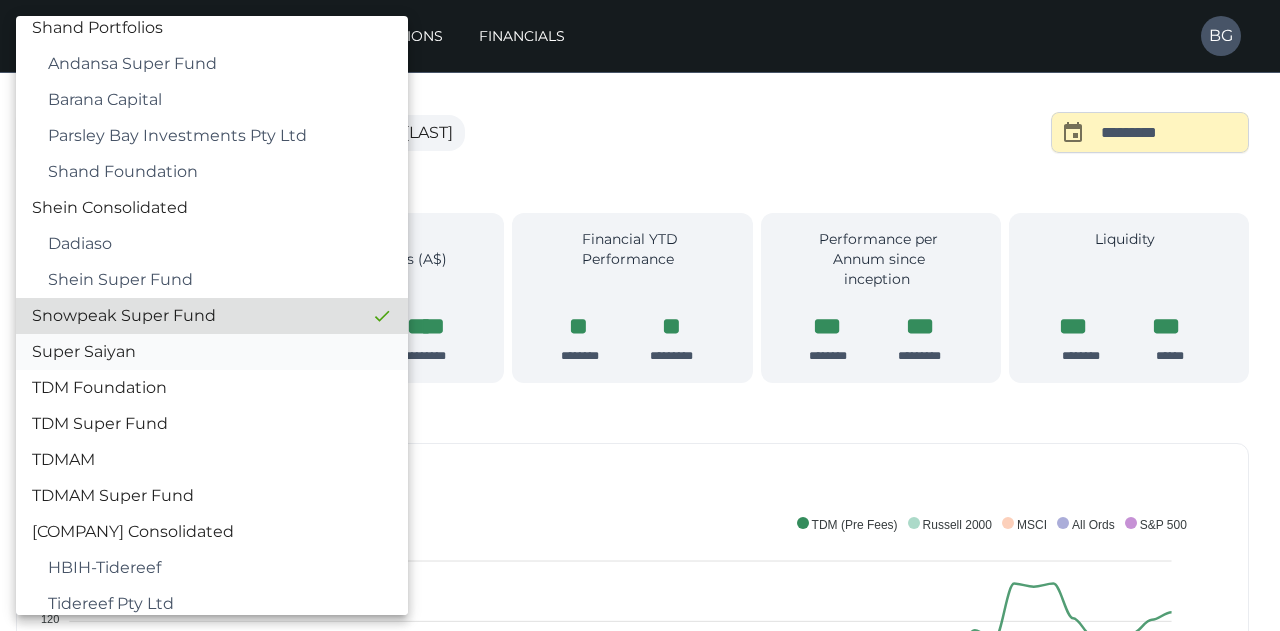 click on "Super Saiyan" at bounding box center [212, 352] 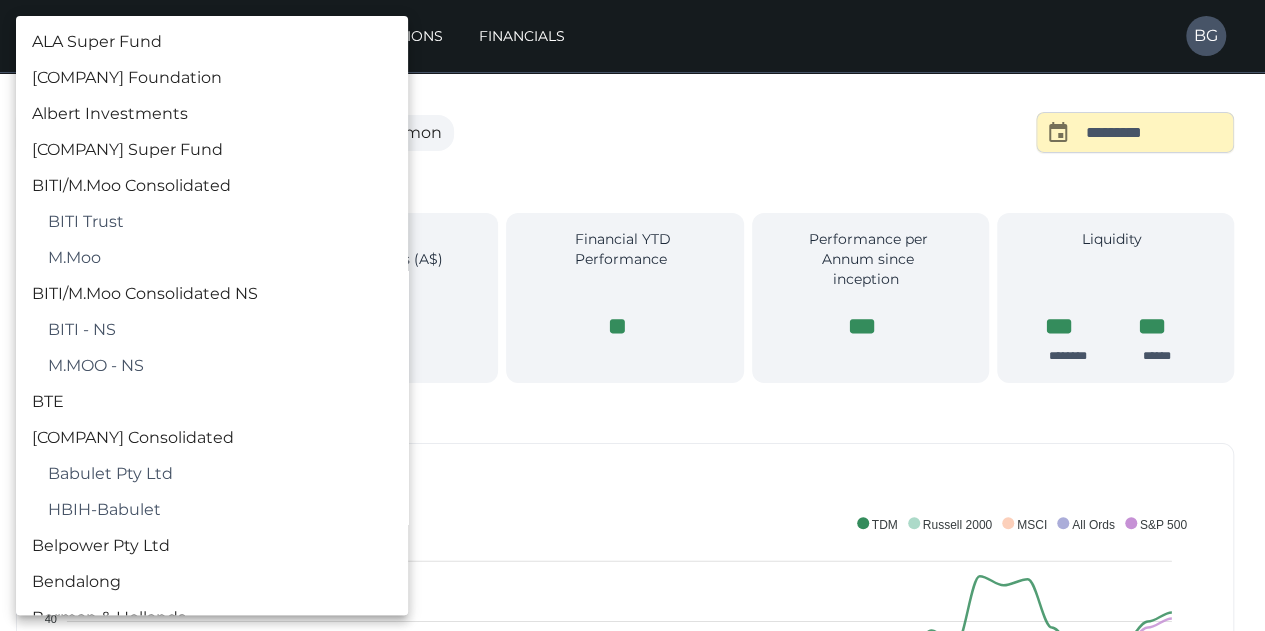 click on "**********" at bounding box center [632, 1363] 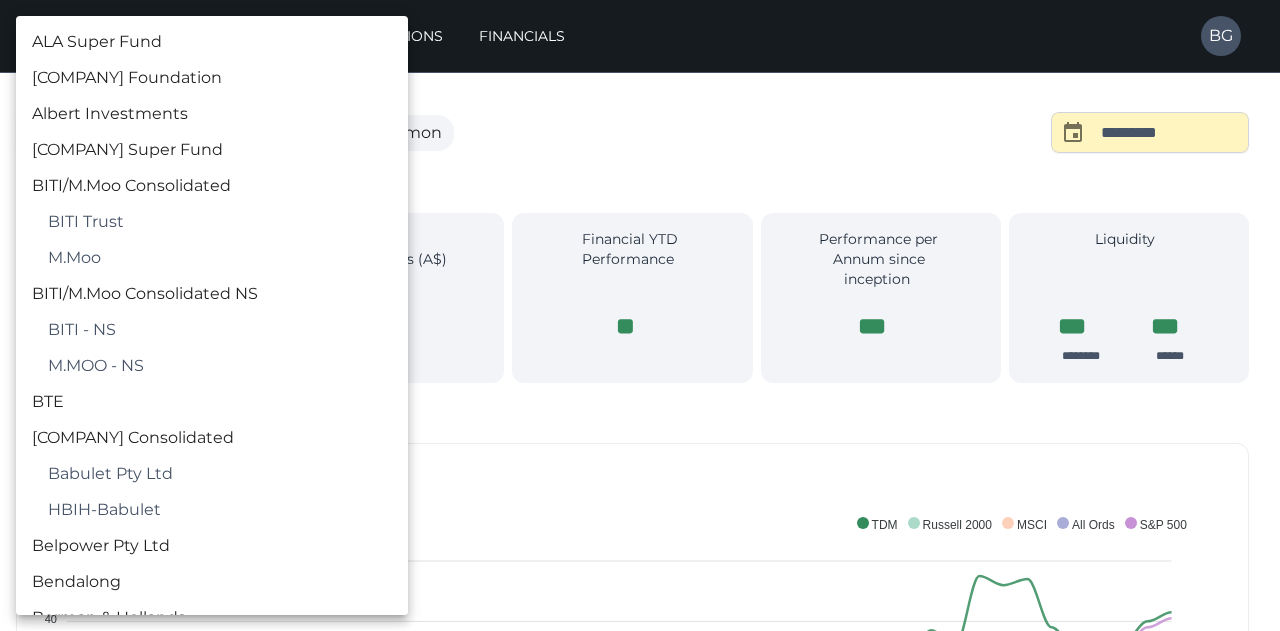 scroll, scrollTop: 2894, scrollLeft: 0, axis: vertical 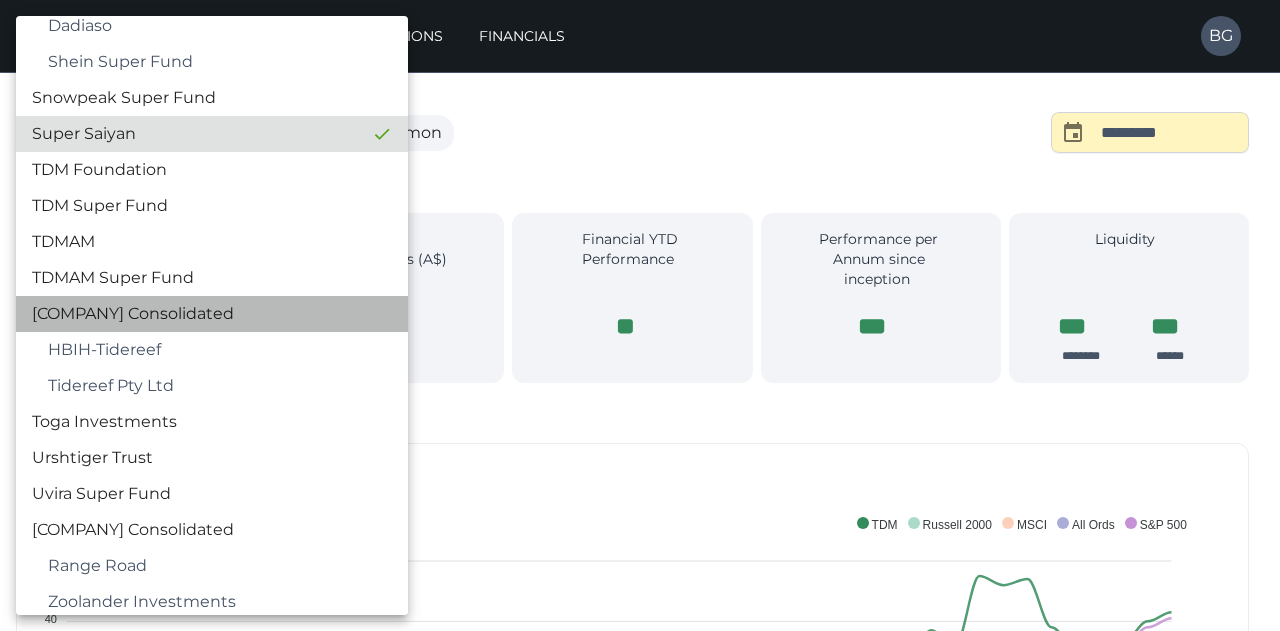 click on "[COMPANY] Consolidated" at bounding box center (212, 314) 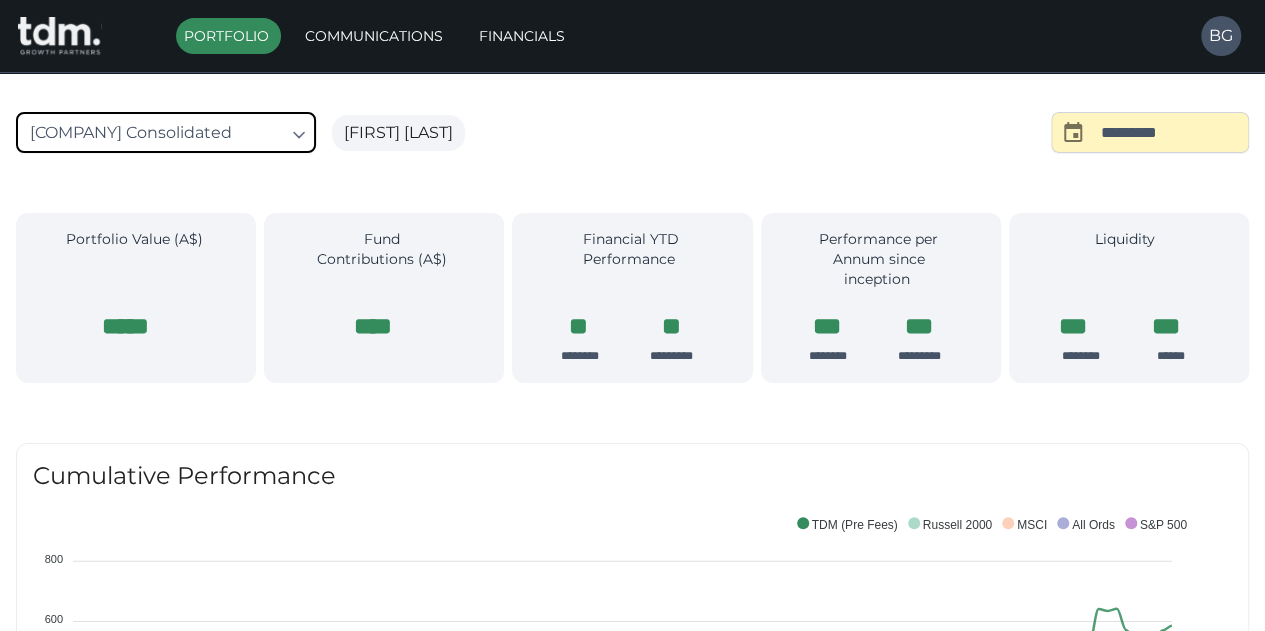 click on "**********" at bounding box center [632, 1391] 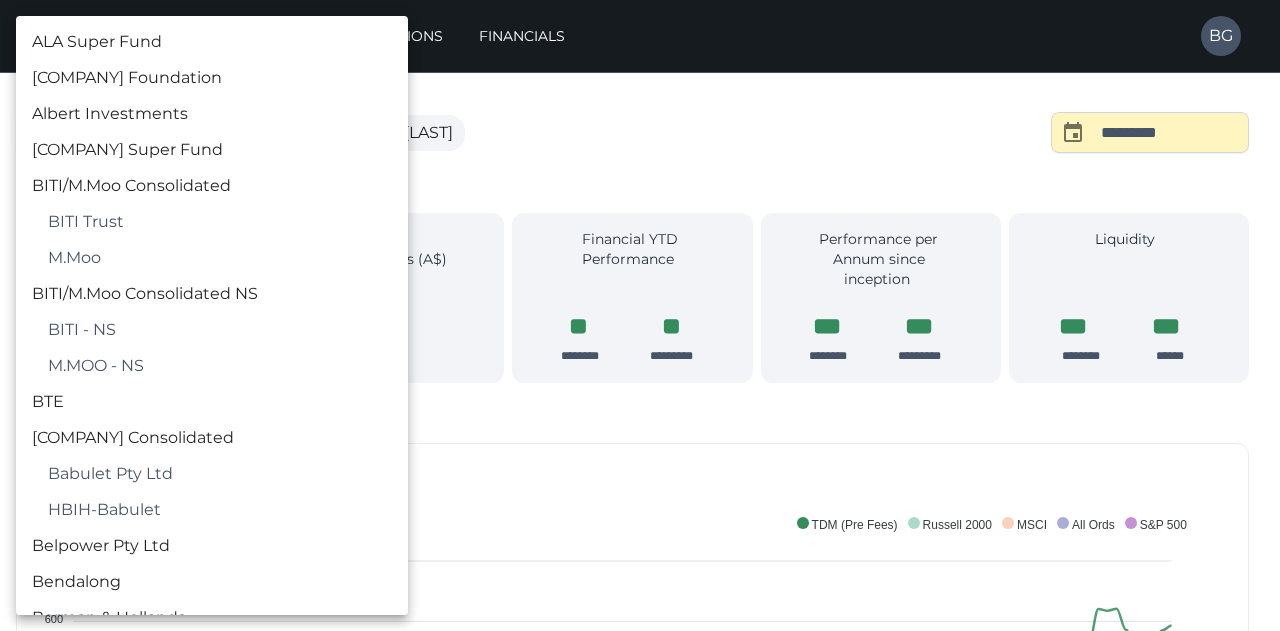 scroll, scrollTop: 3074, scrollLeft: 0, axis: vertical 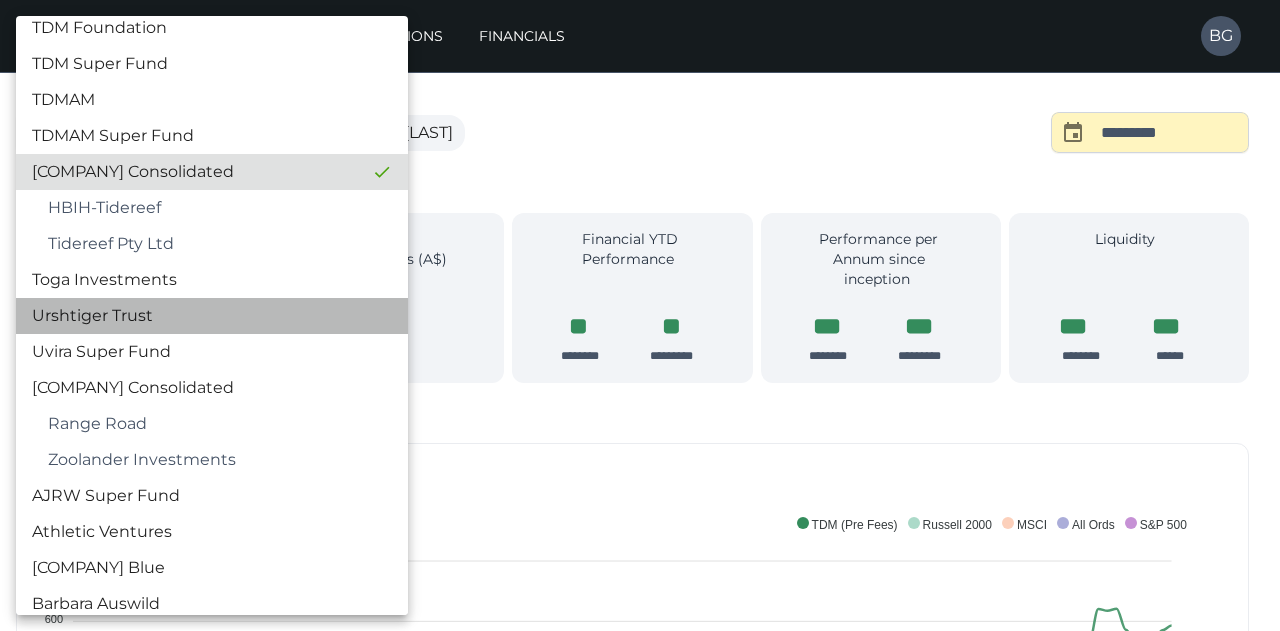 click on "Urshtiger Trust" at bounding box center (212, 316) 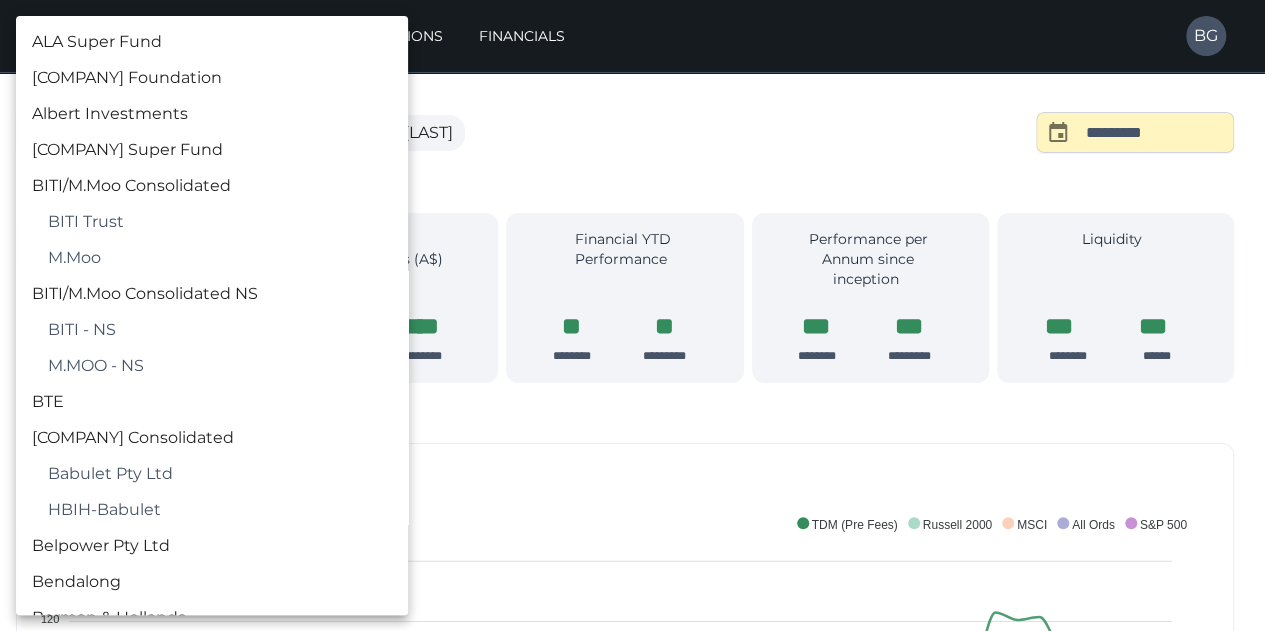click on "**********" at bounding box center [632, 1361] 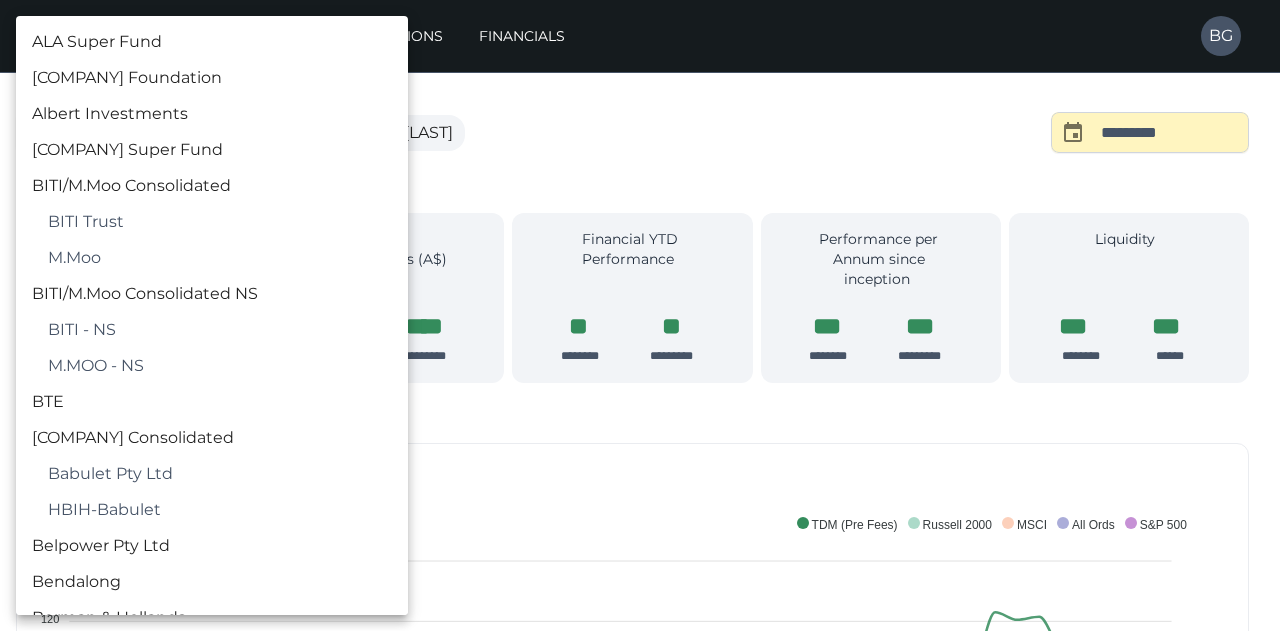 scroll, scrollTop: 3218, scrollLeft: 0, axis: vertical 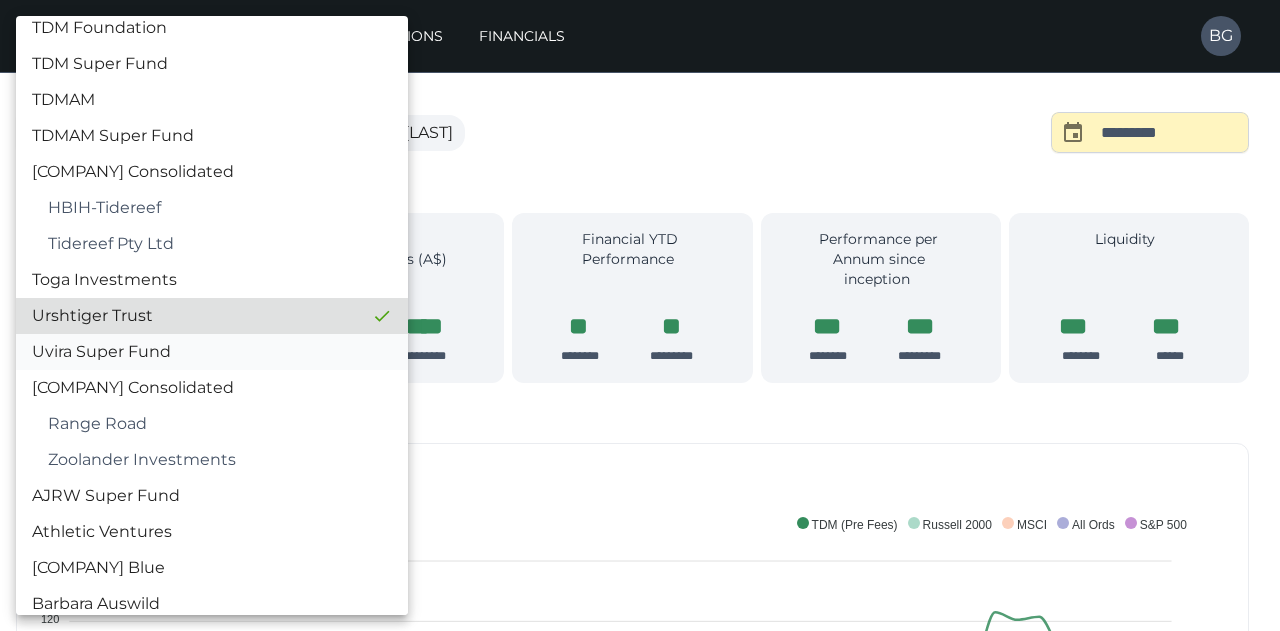 click on "Uvira Super Fund" at bounding box center (212, 352) 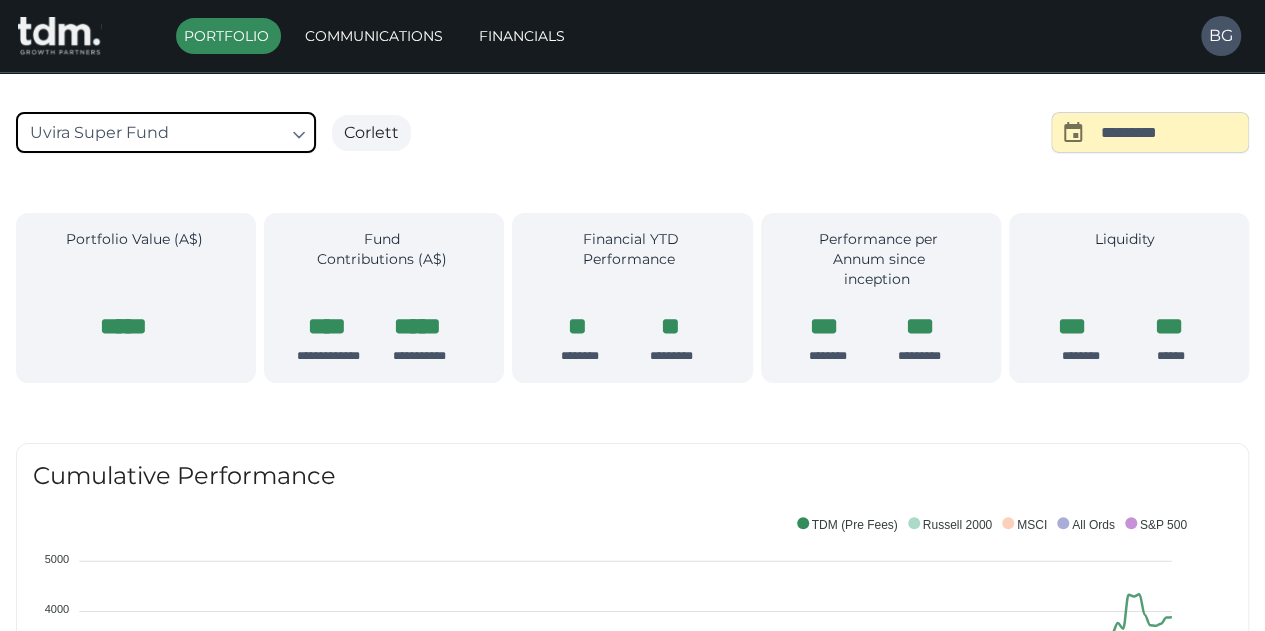 click on "**********" at bounding box center (632, 1311) 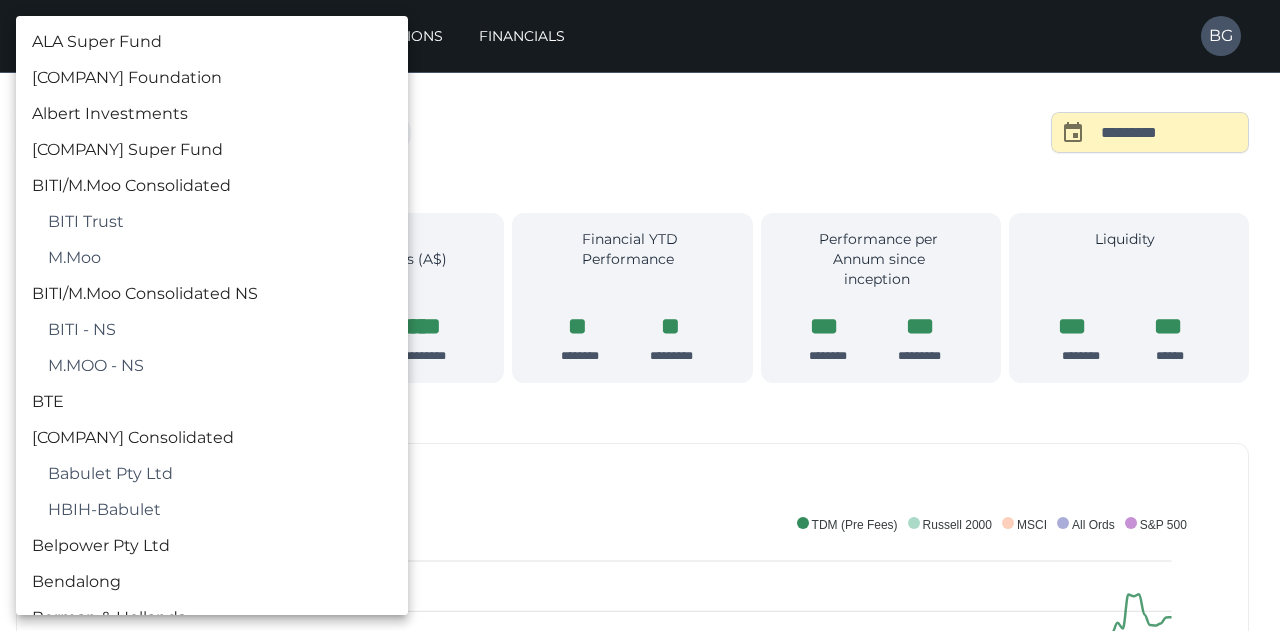 scroll, scrollTop: 3254, scrollLeft: 0, axis: vertical 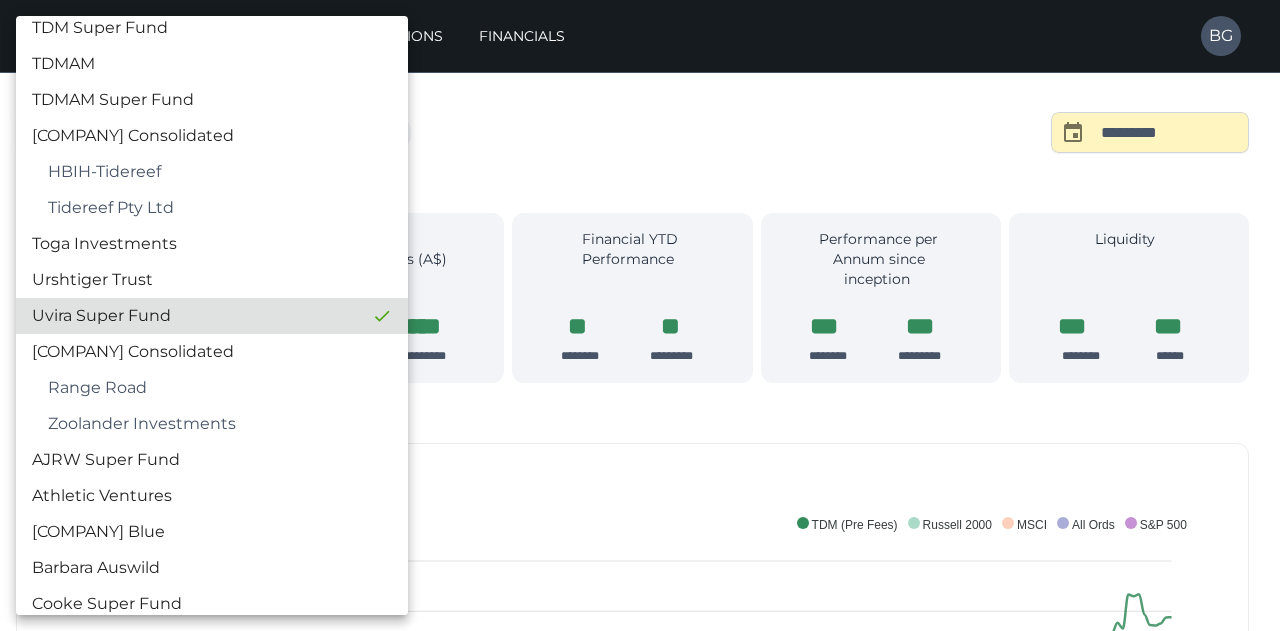 click at bounding box center (640, 315) 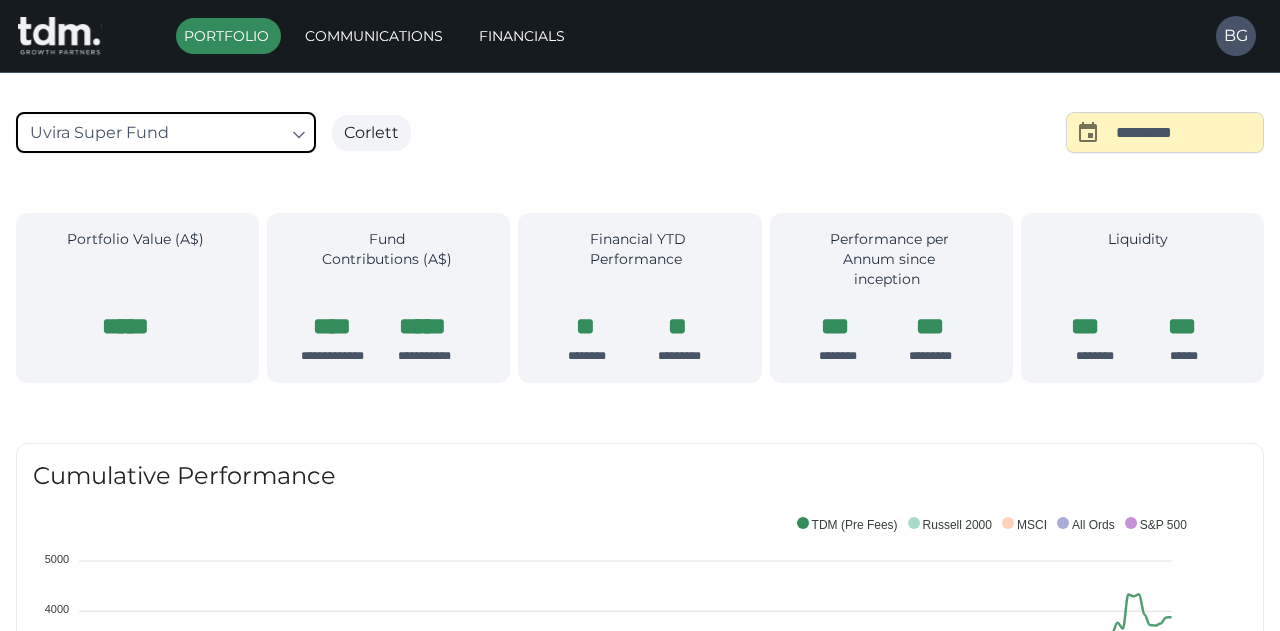 click on "**********" at bounding box center (640, 1311) 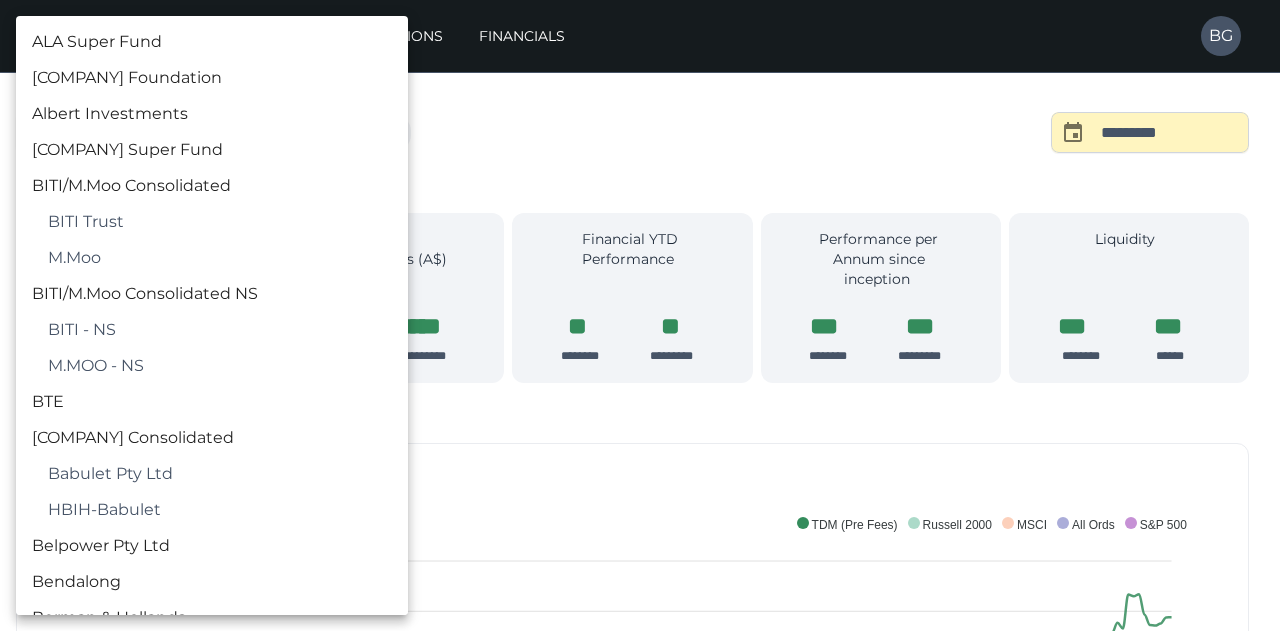 scroll, scrollTop: 3254, scrollLeft: 0, axis: vertical 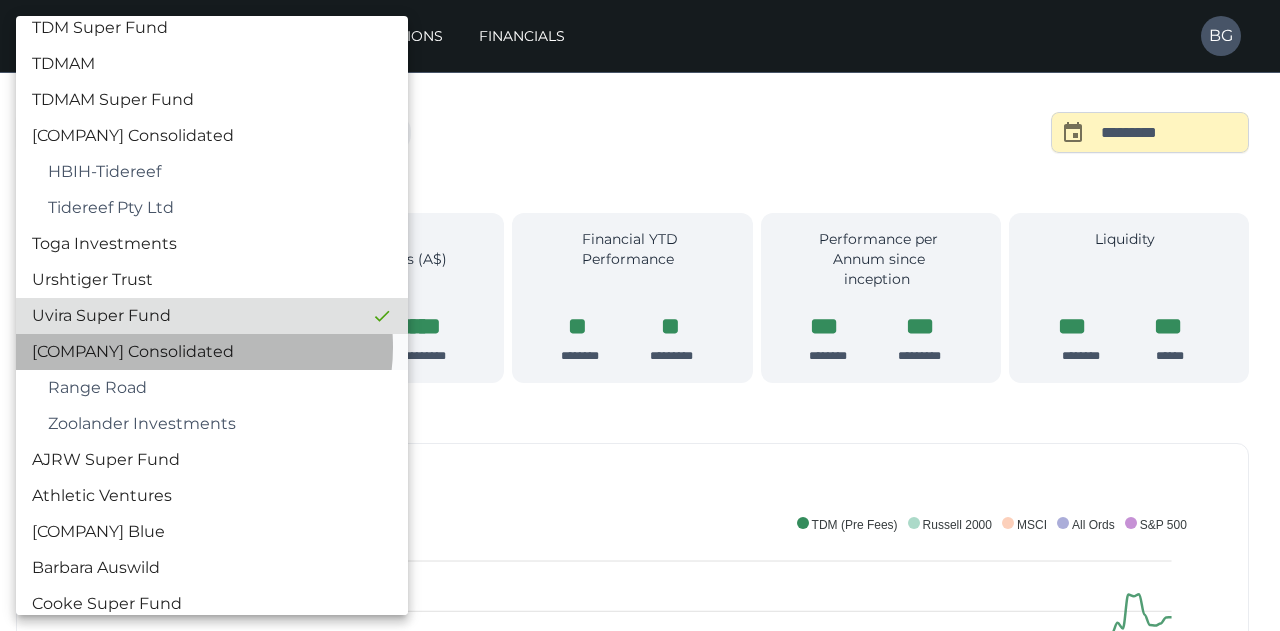 click on "[COMPANY] Consolidated" at bounding box center [212, 352] 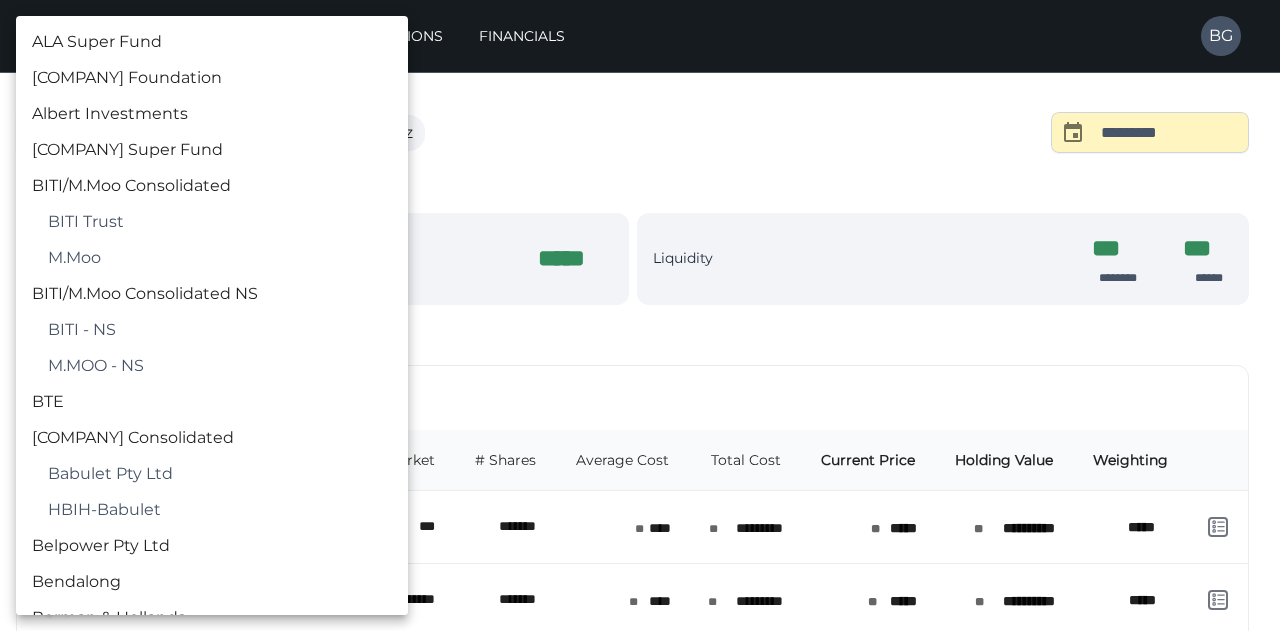 click on "**********" at bounding box center [640, 858] 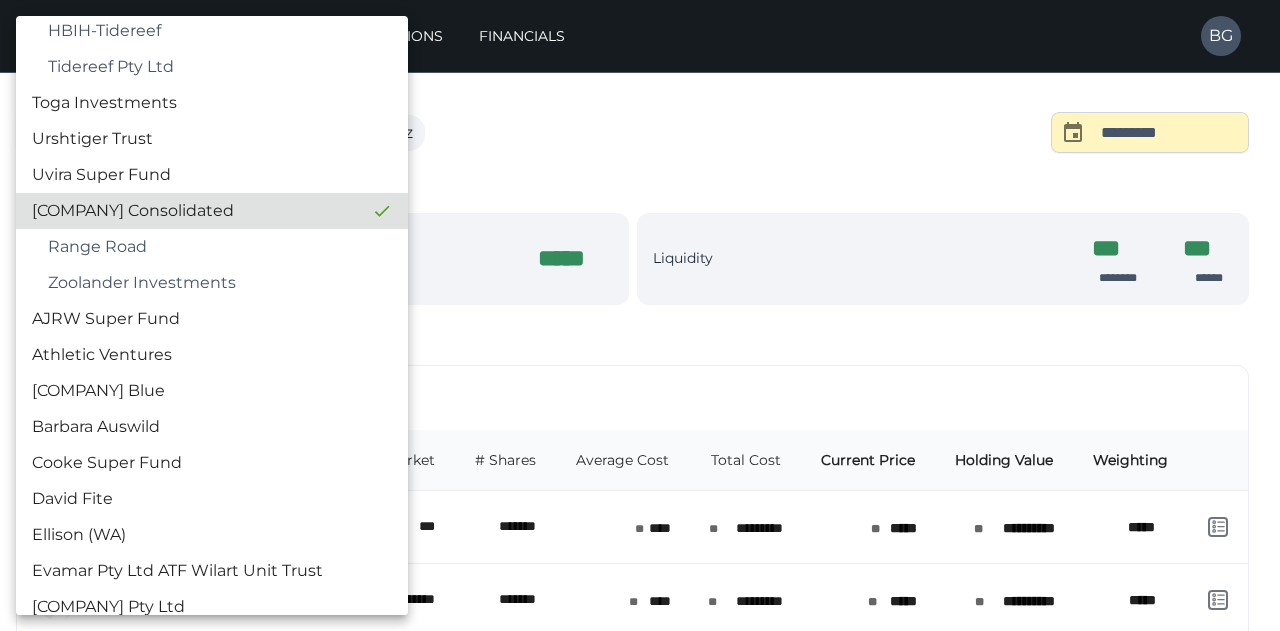 scroll, scrollTop: 3402, scrollLeft: 0, axis: vertical 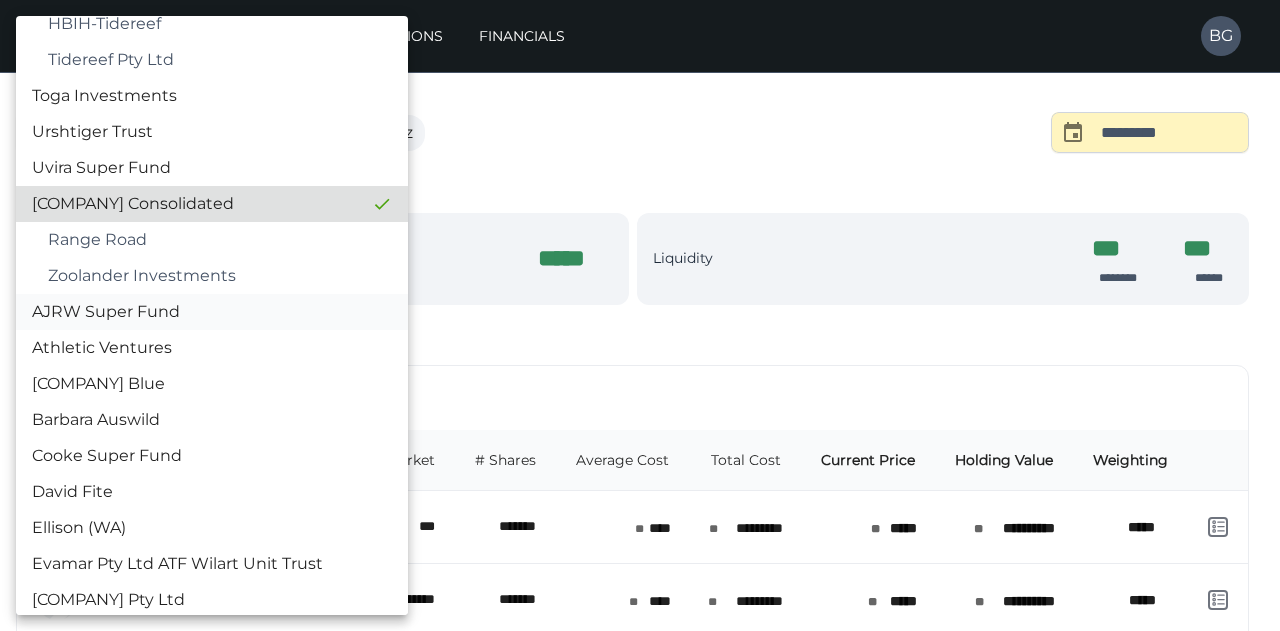 click on "AJRW Super Fund" at bounding box center [212, 312] 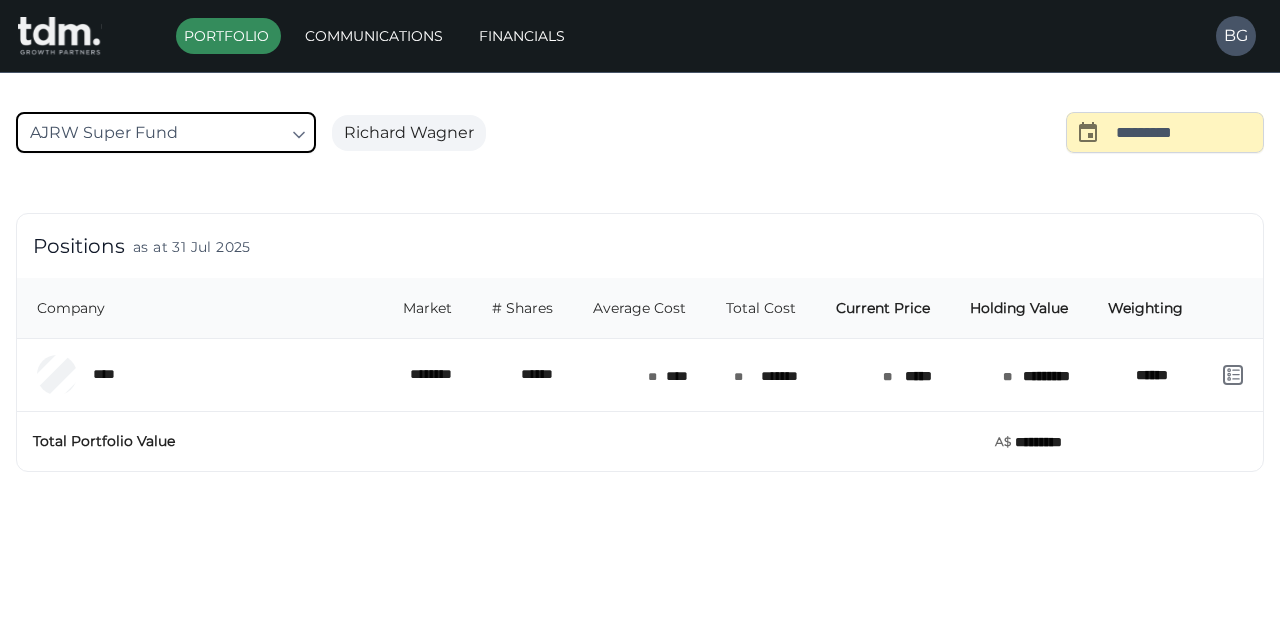 click on "**********" at bounding box center [640, 284] 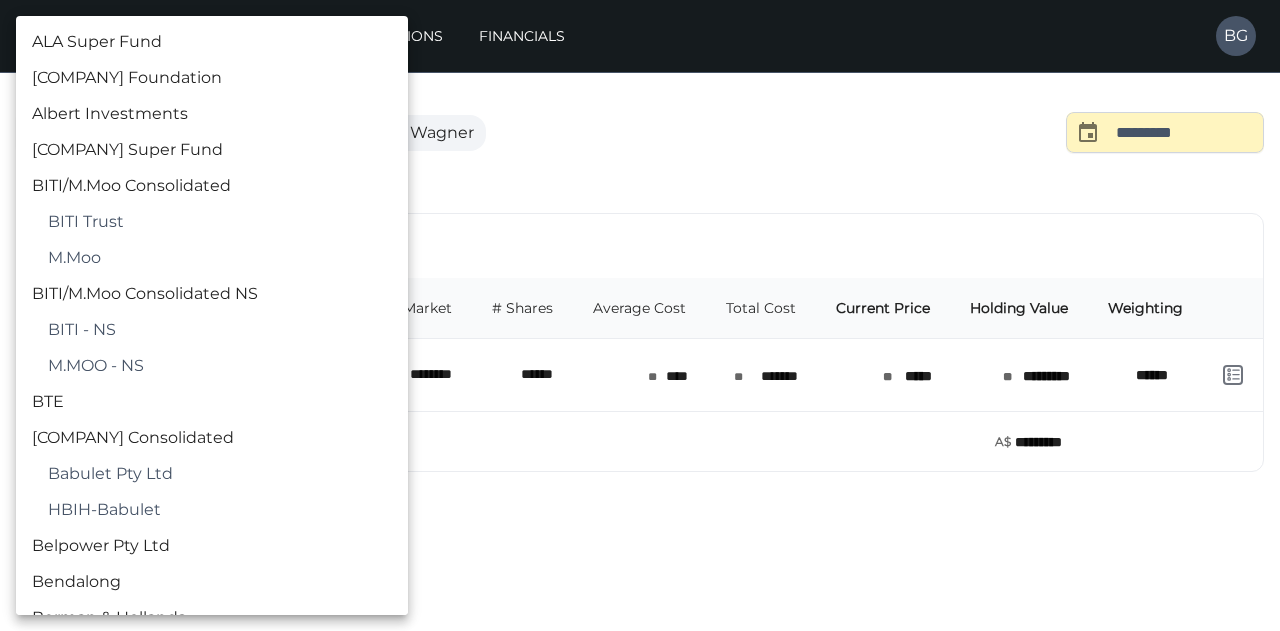 scroll, scrollTop: 3398, scrollLeft: 0, axis: vertical 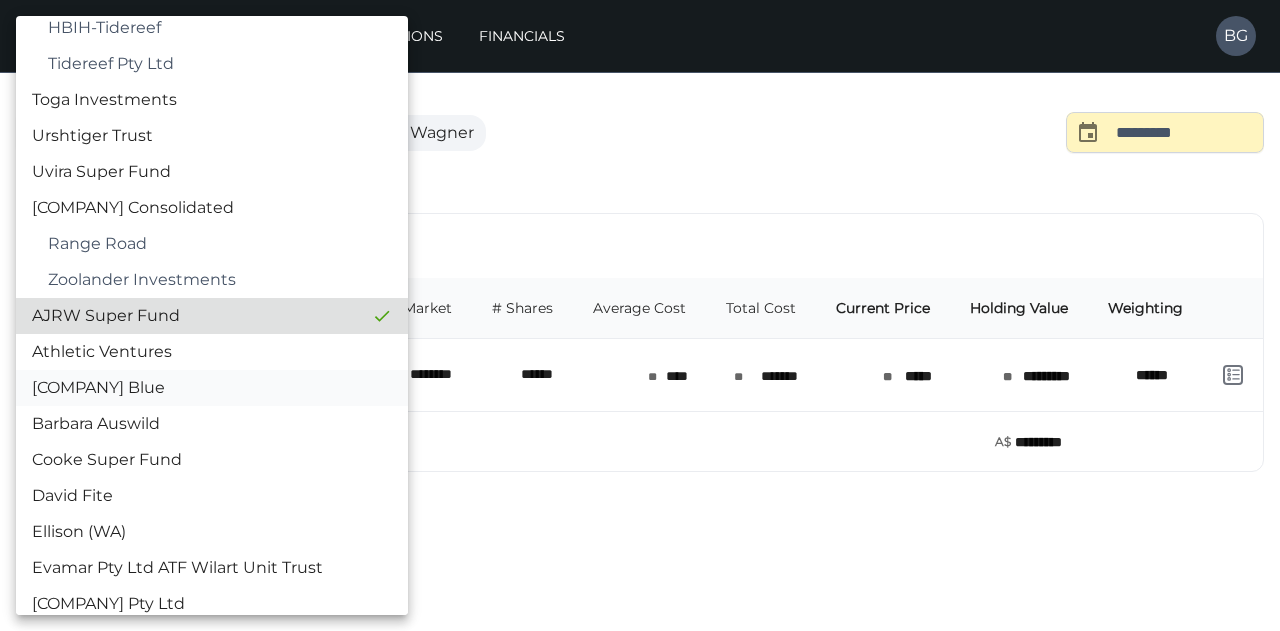 click on "[COMPANY] Blue" at bounding box center (212, 388) 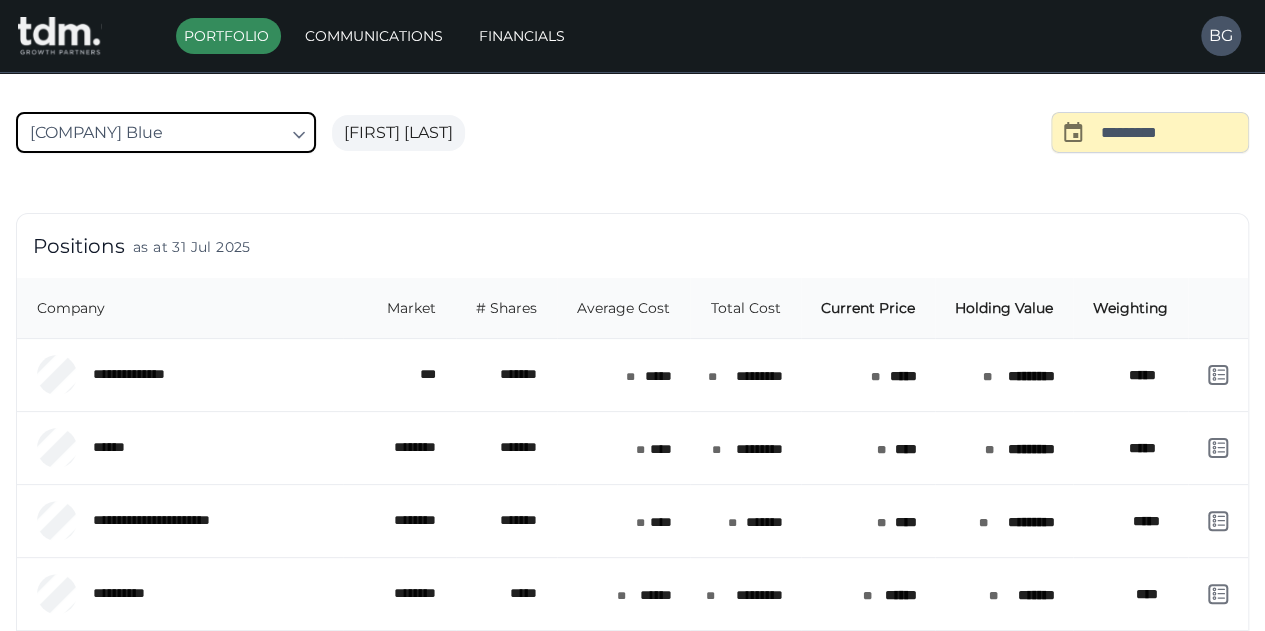 click on "**********" at bounding box center (632, 430) 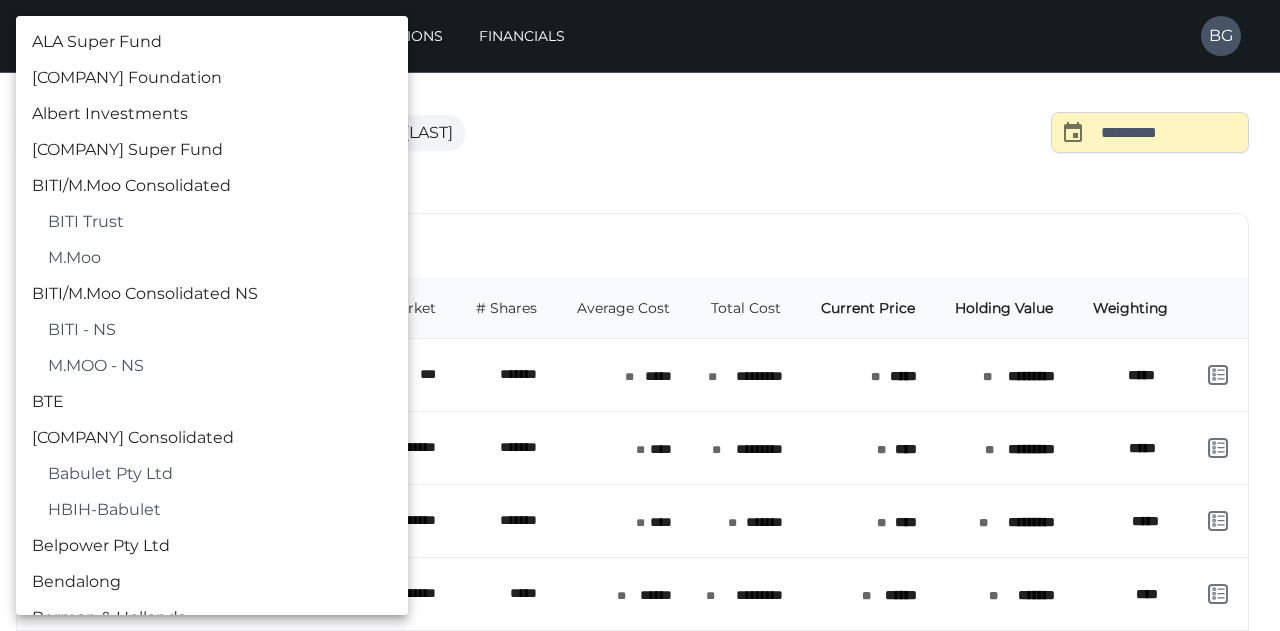 scroll, scrollTop: 3470, scrollLeft: 0, axis: vertical 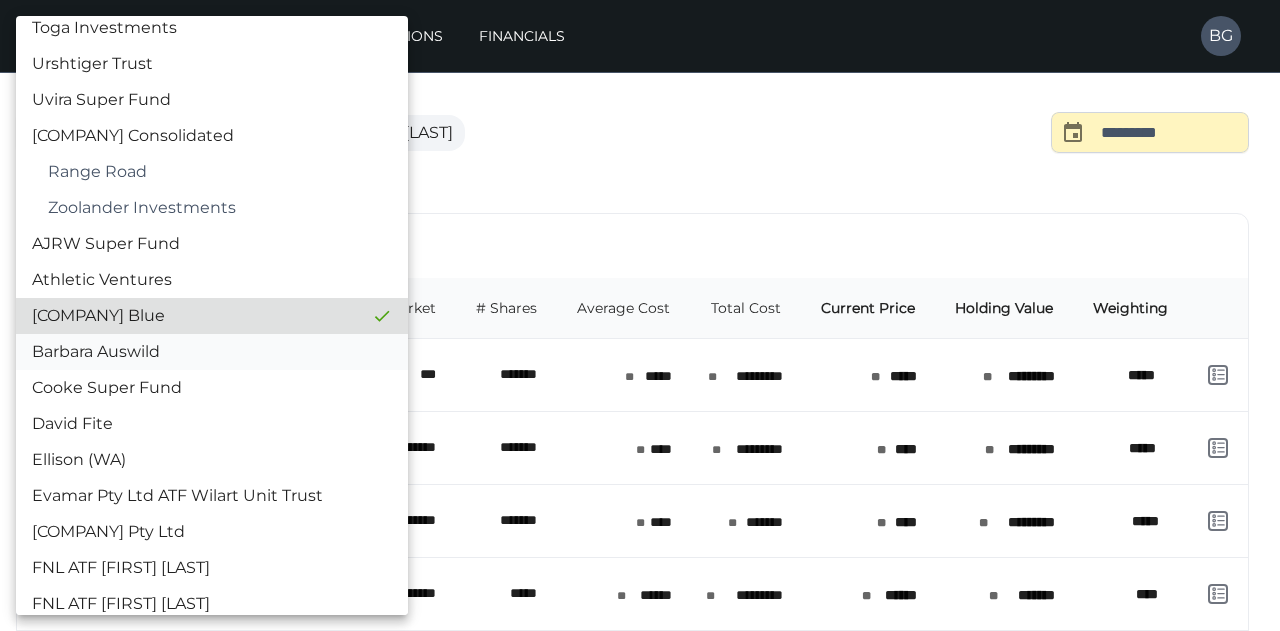 click on "Barbara Auswild" at bounding box center [212, 352] 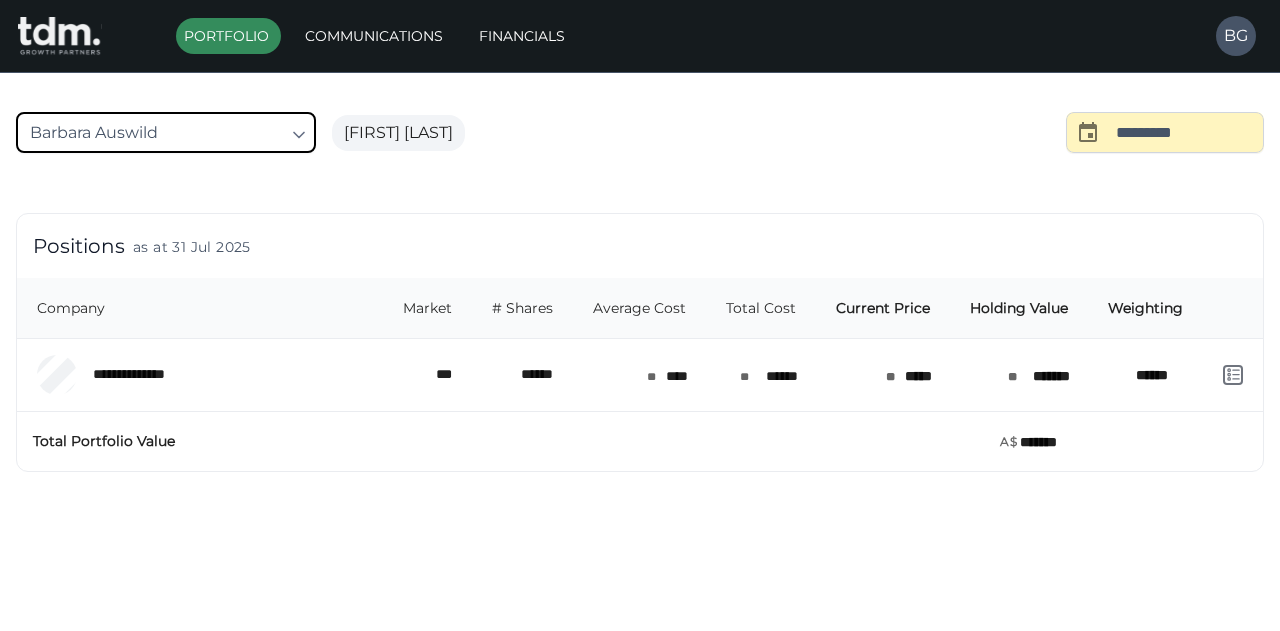 click on "**********" at bounding box center (640, 284) 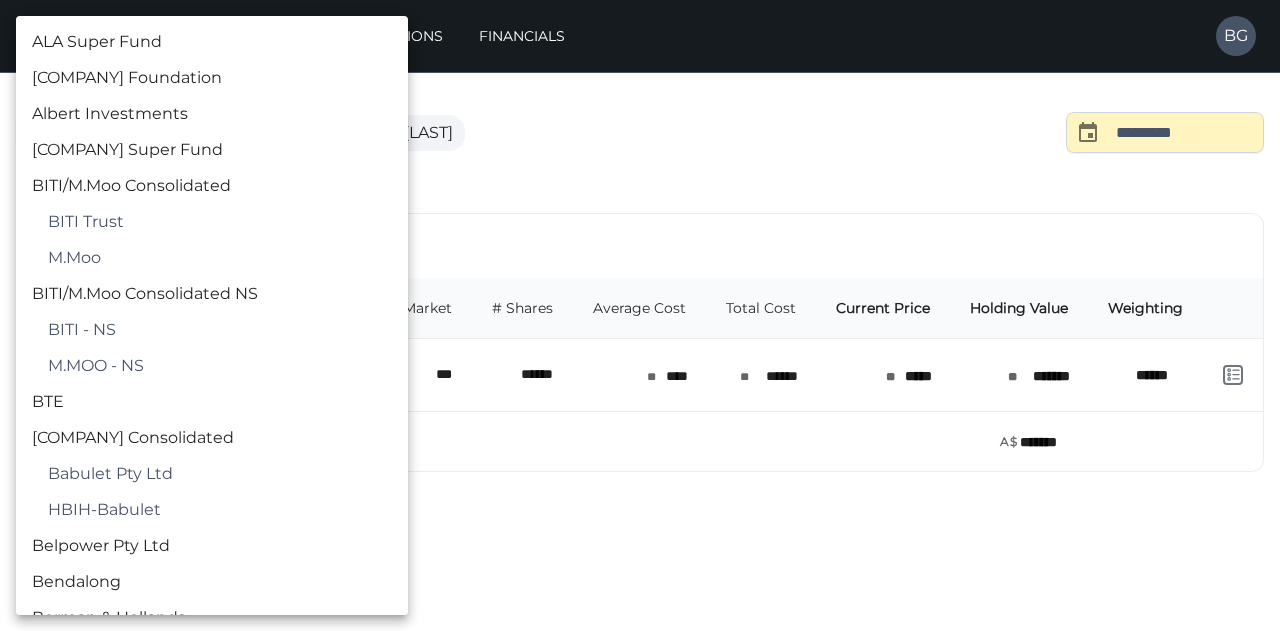 scroll, scrollTop: 3506, scrollLeft: 0, axis: vertical 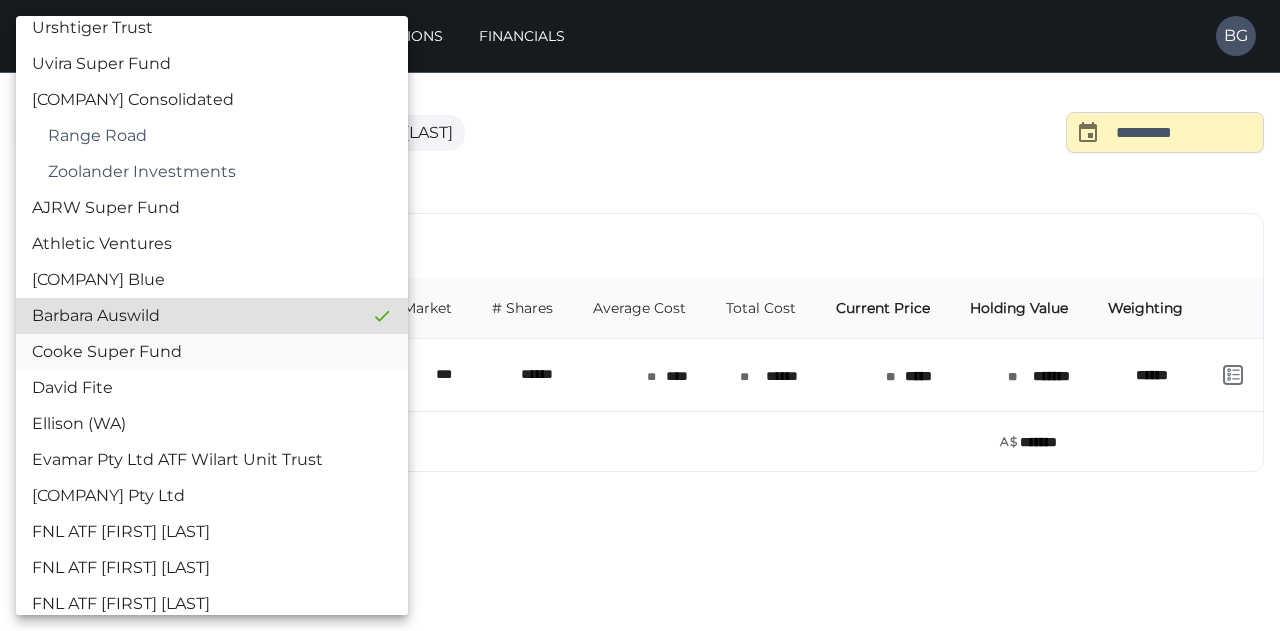 click on "Cooke Super Fund" at bounding box center (212, 352) 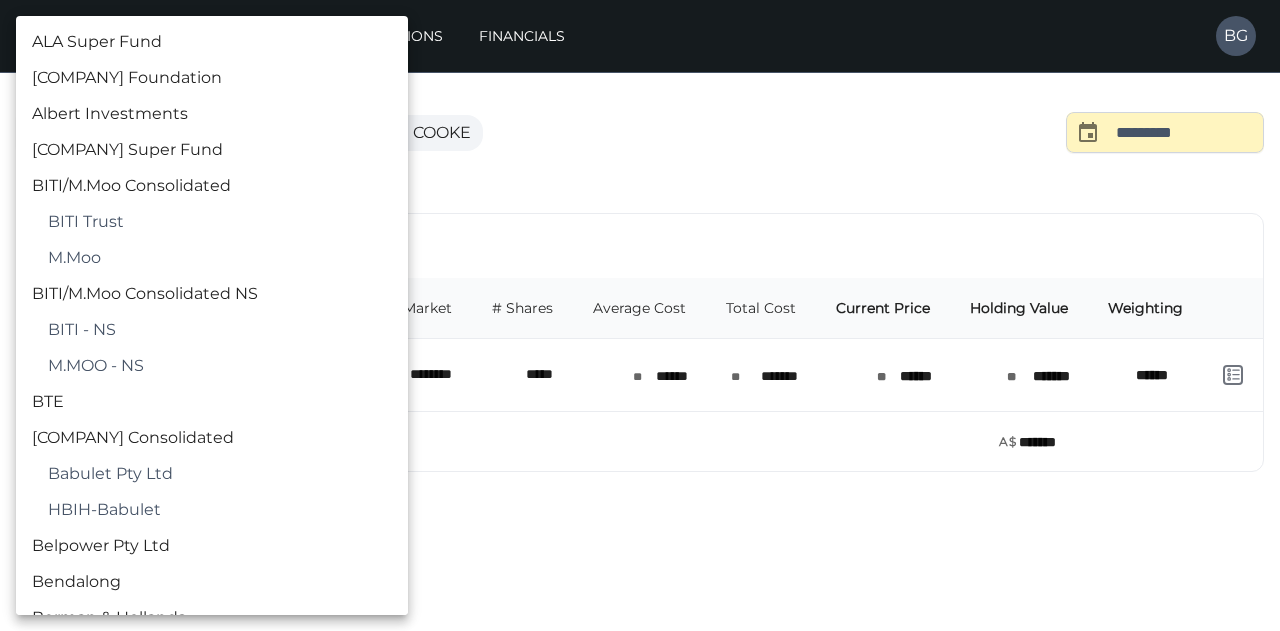 click on "**********" at bounding box center [640, 284] 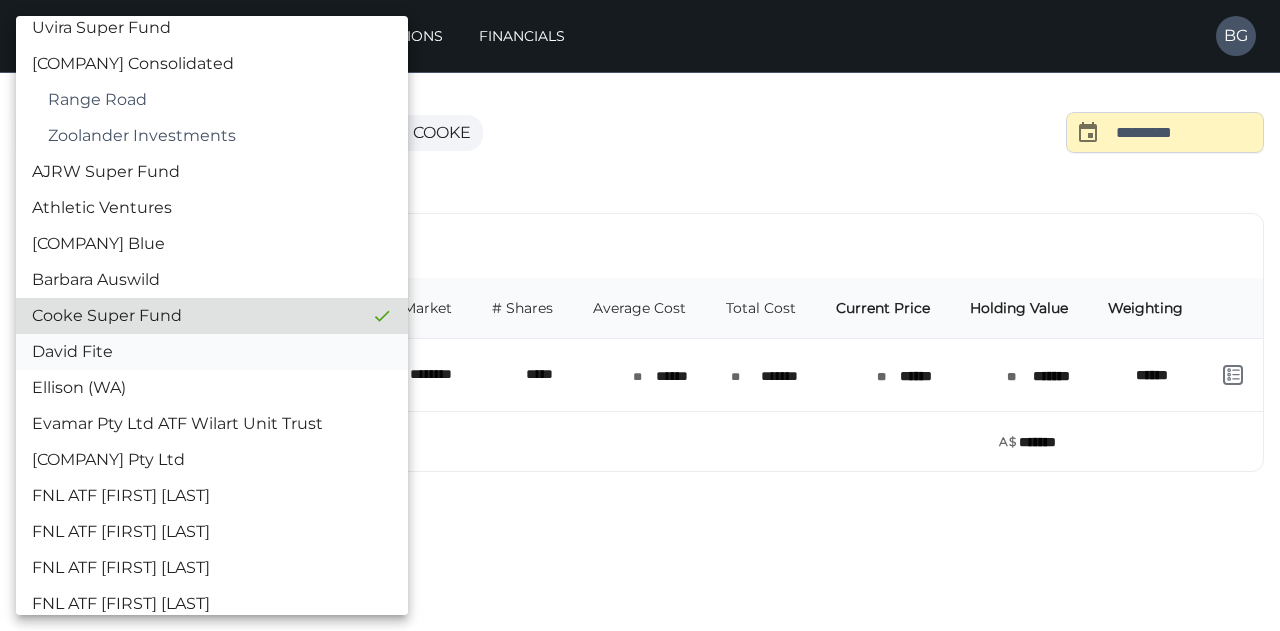 click on "David Fite" at bounding box center (212, 352) 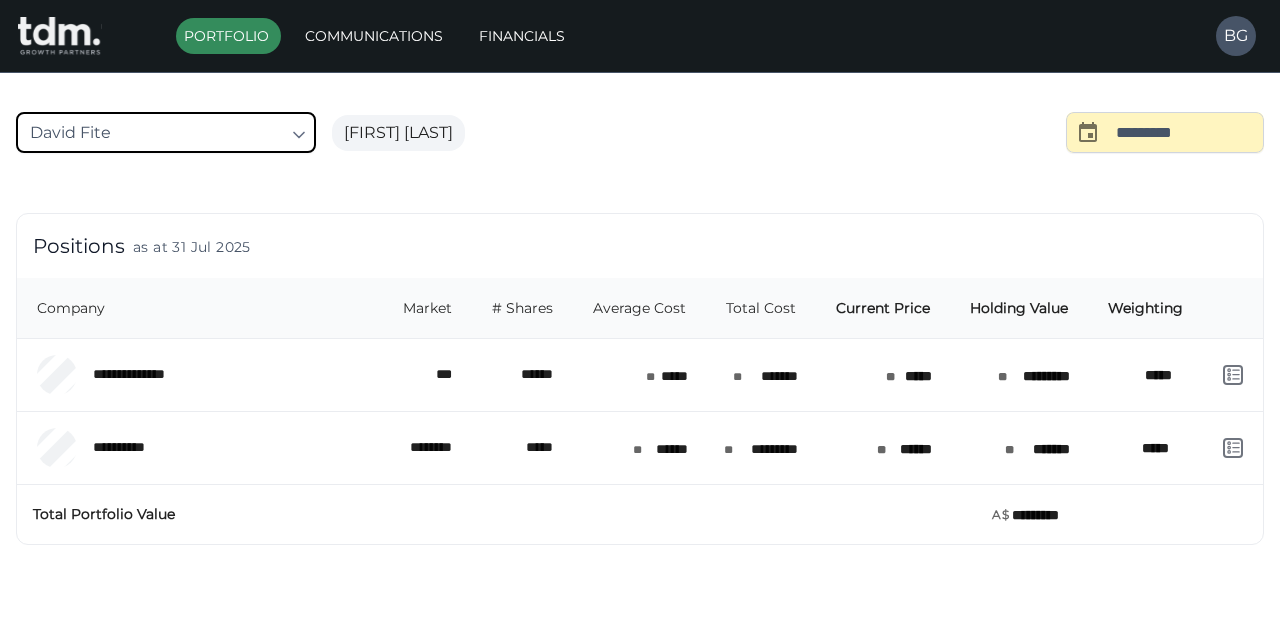 click on "**********" at bounding box center [640, 320] 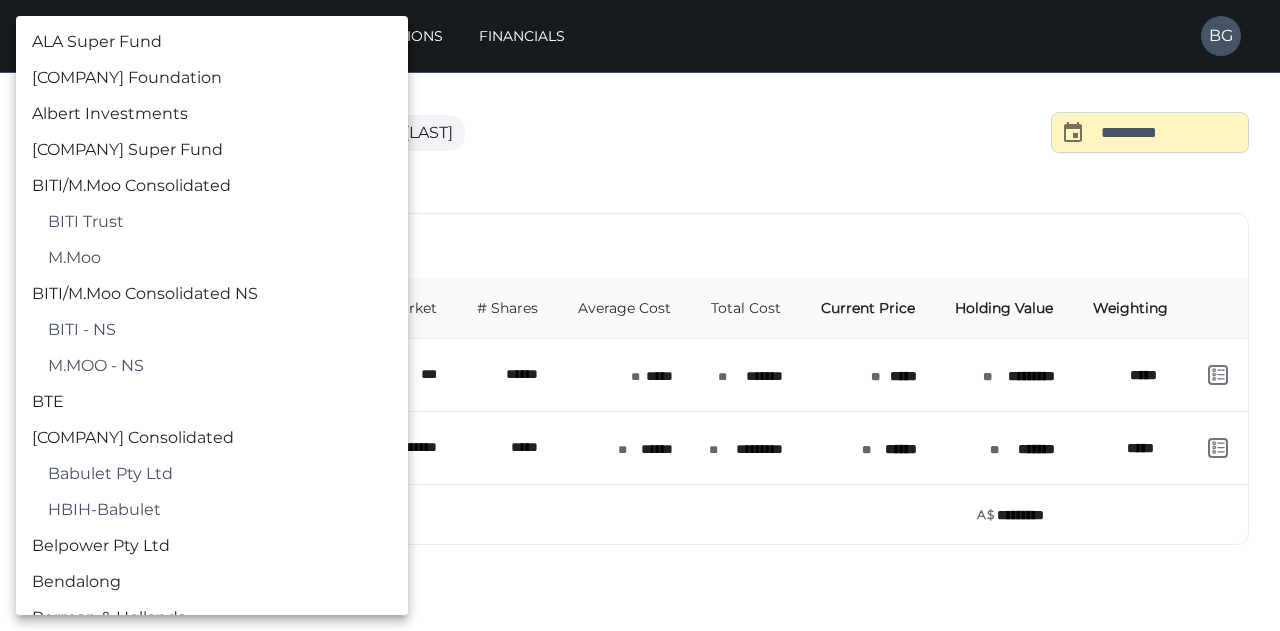 scroll, scrollTop: 3578, scrollLeft: 0, axis: vertical 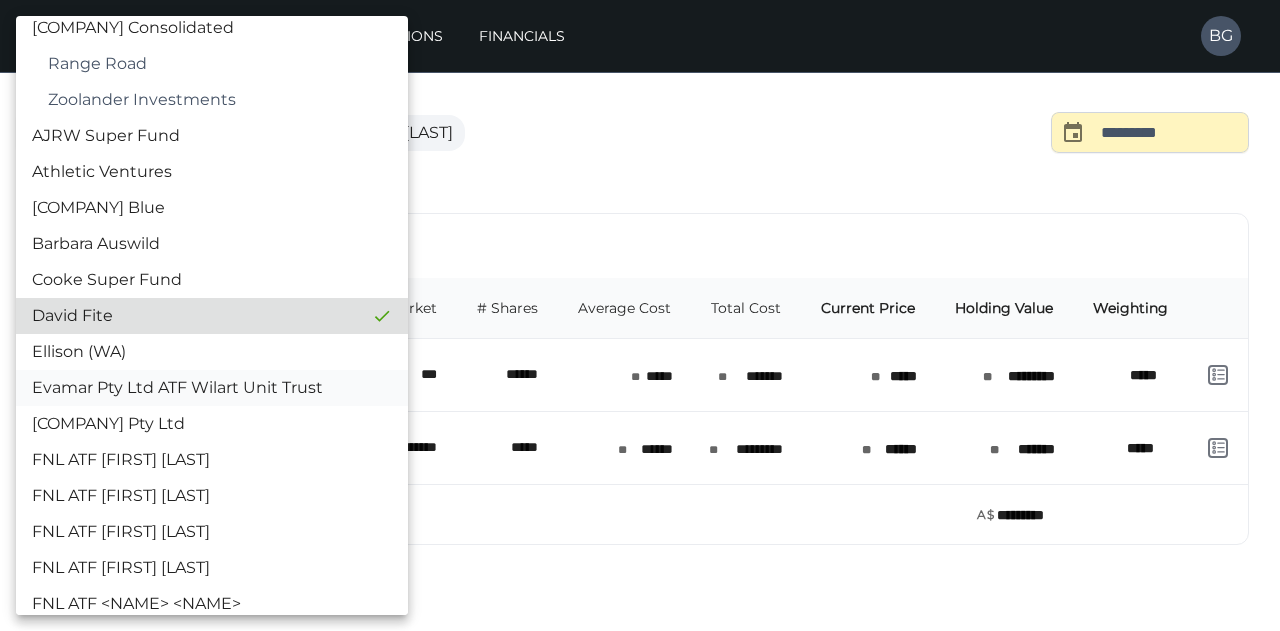click on "Evamar Pty Ltd ATF Wilart Unit Trust" at bounding box center [212, 388] 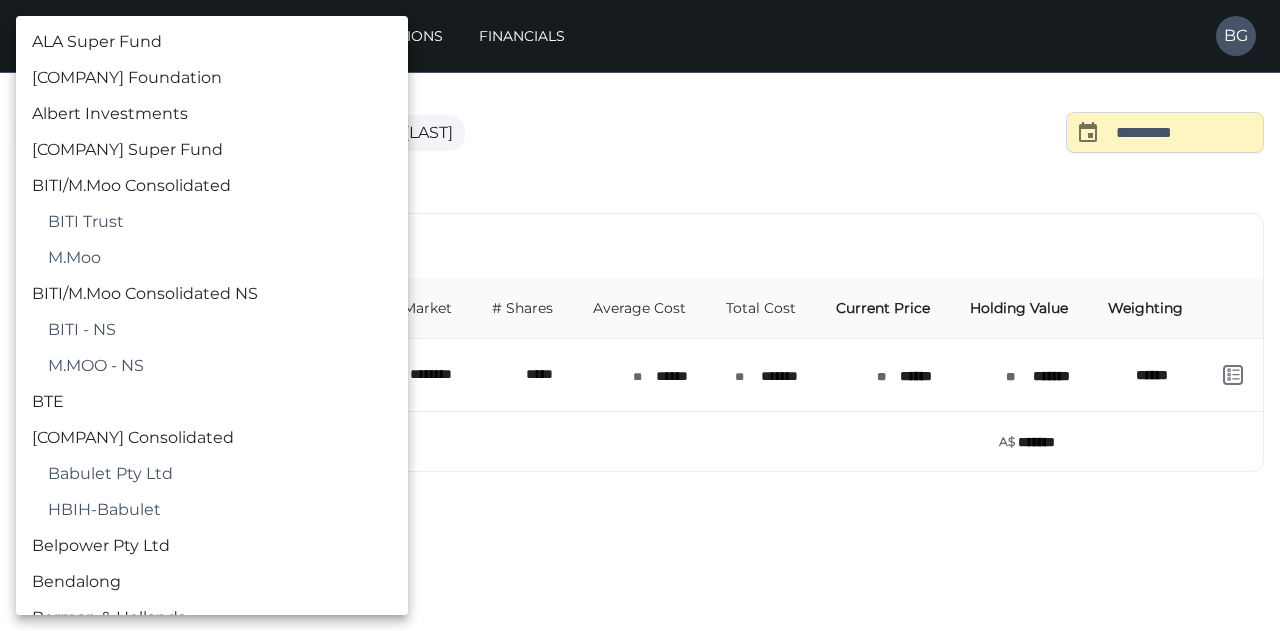 click on "**********" at bounding box center [640, 284] 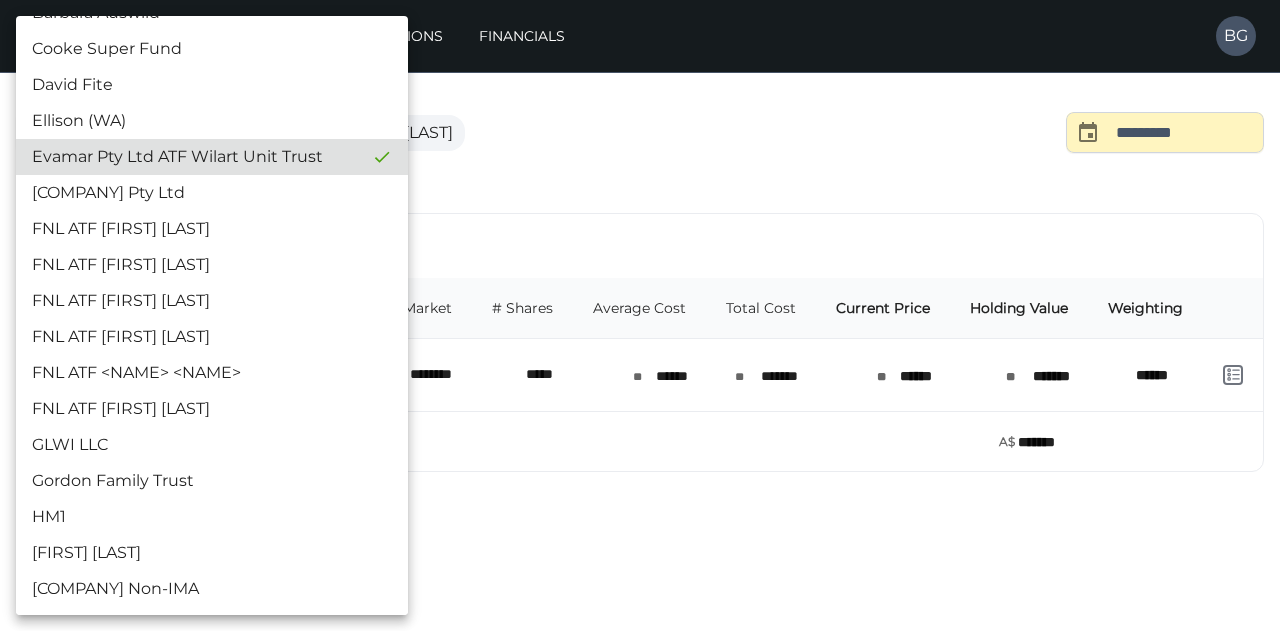 scroll, scrollTop: 3824, scrollLeft: 0, axis: vertical 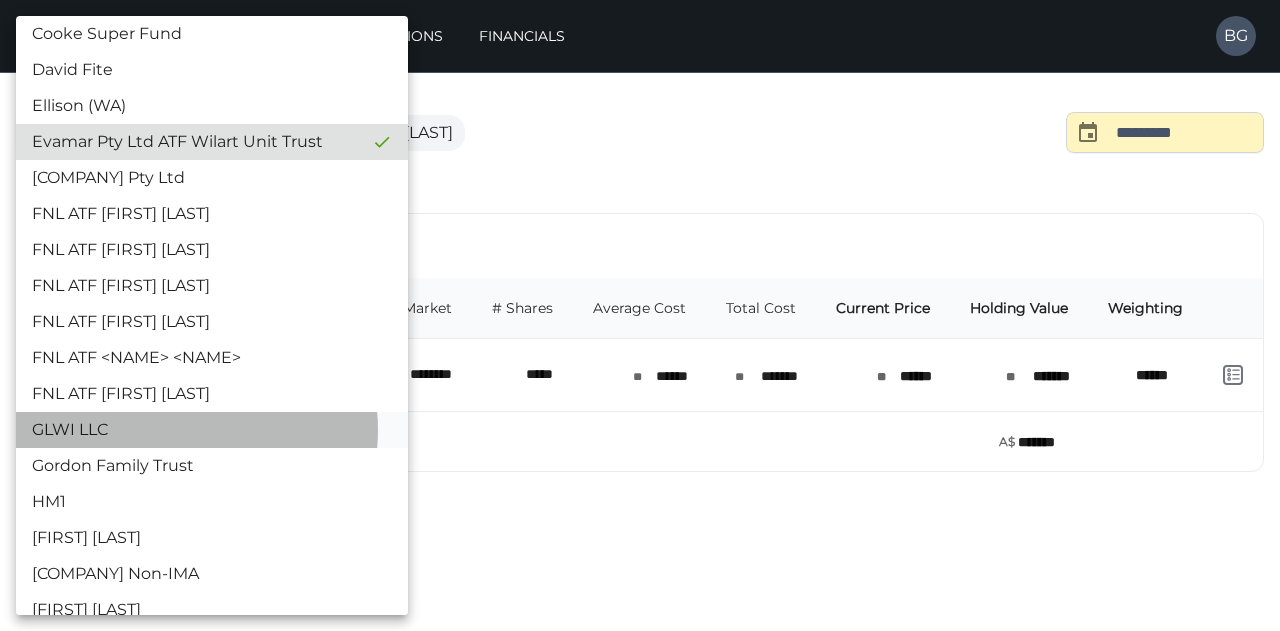 click on "GLWI LLC" at bounding box center (212, 430) 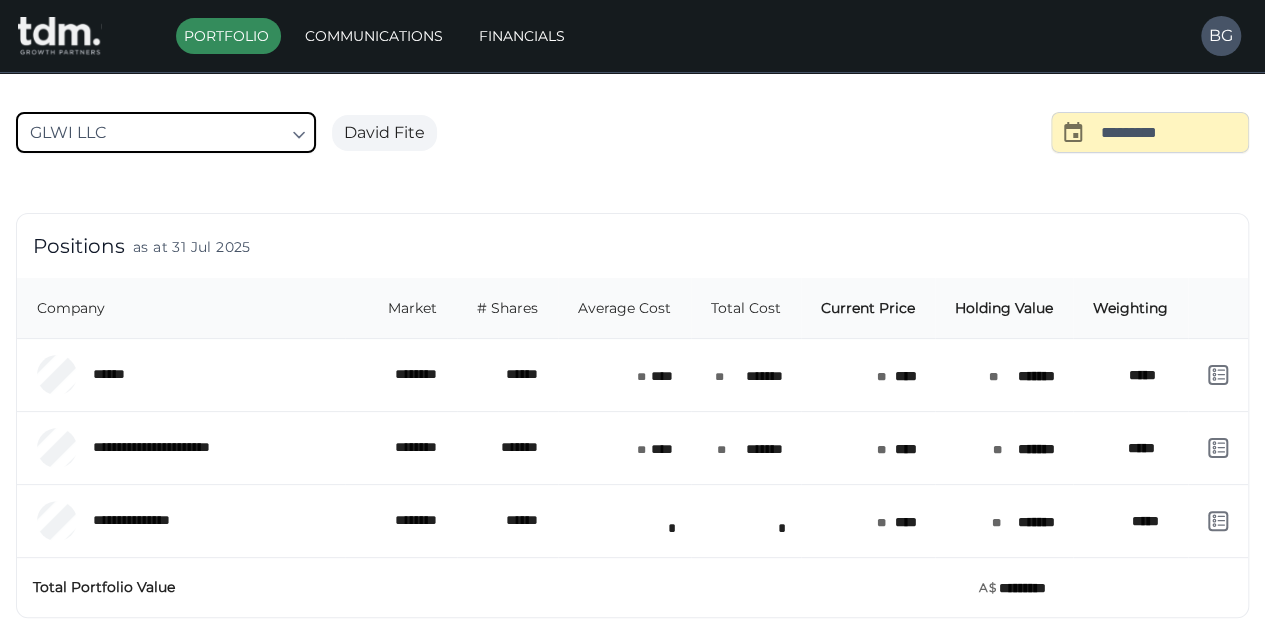 click on "**********" at bounding box center (632, 357) 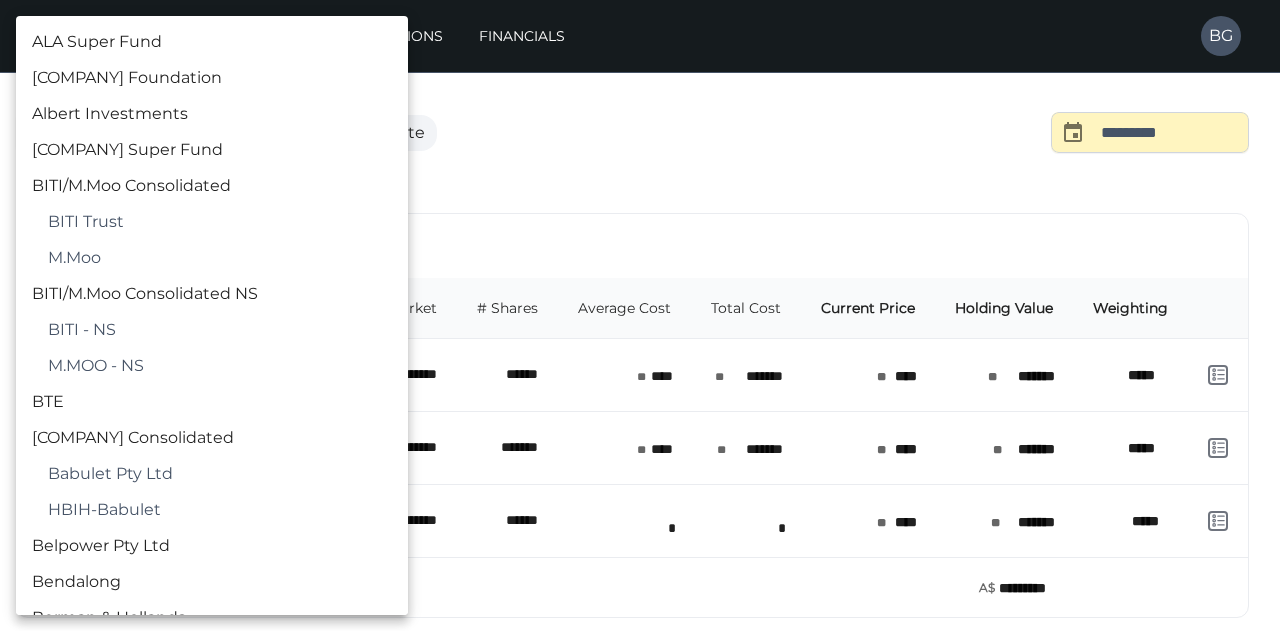 scroll, scrollTop: 3938, scrollLeft: 0, axis: vertical 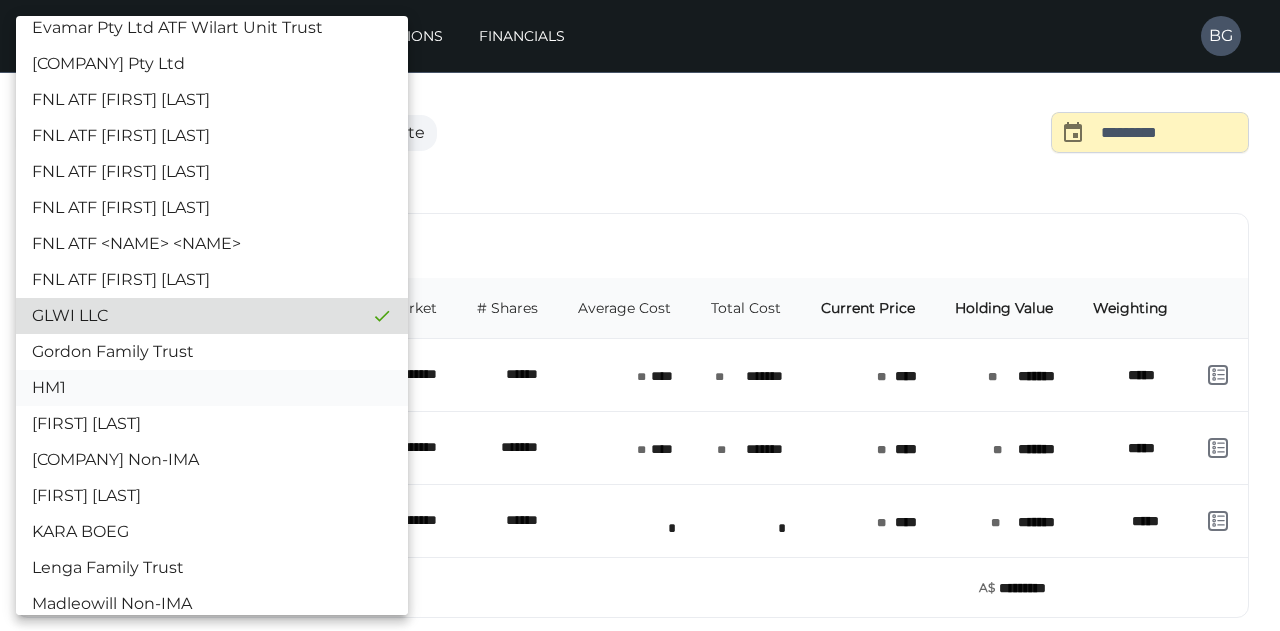 click on "HM1" at bounding box center (212, 388) 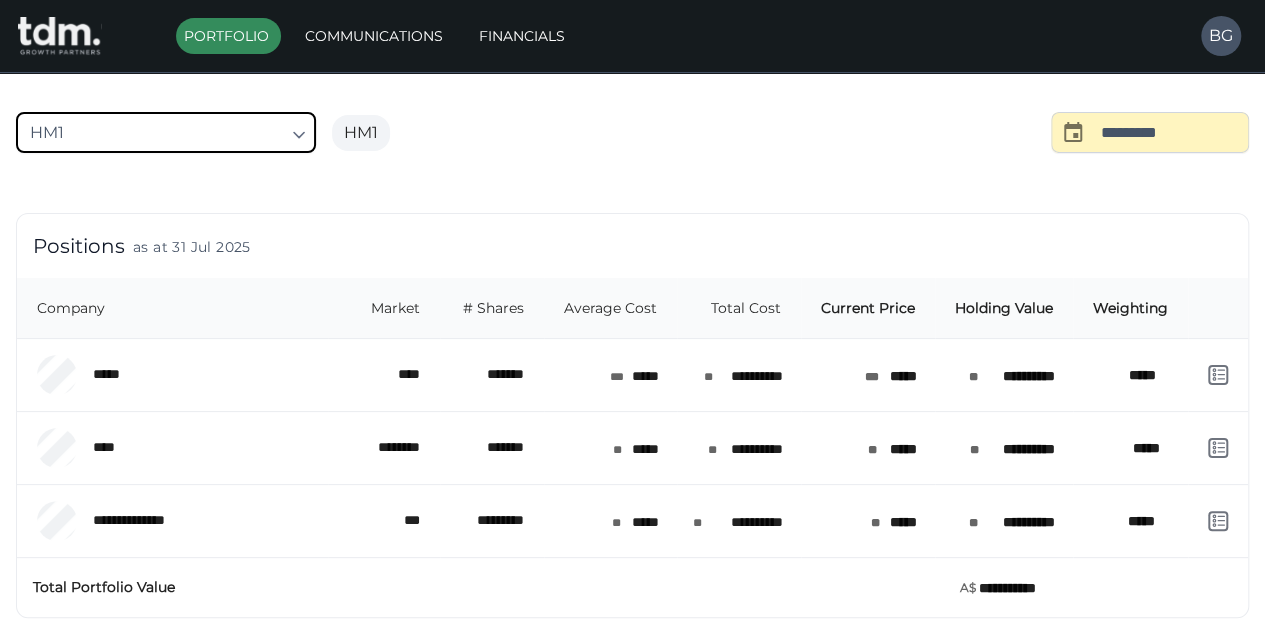 click on "**********" at bounding box center [632, 357] 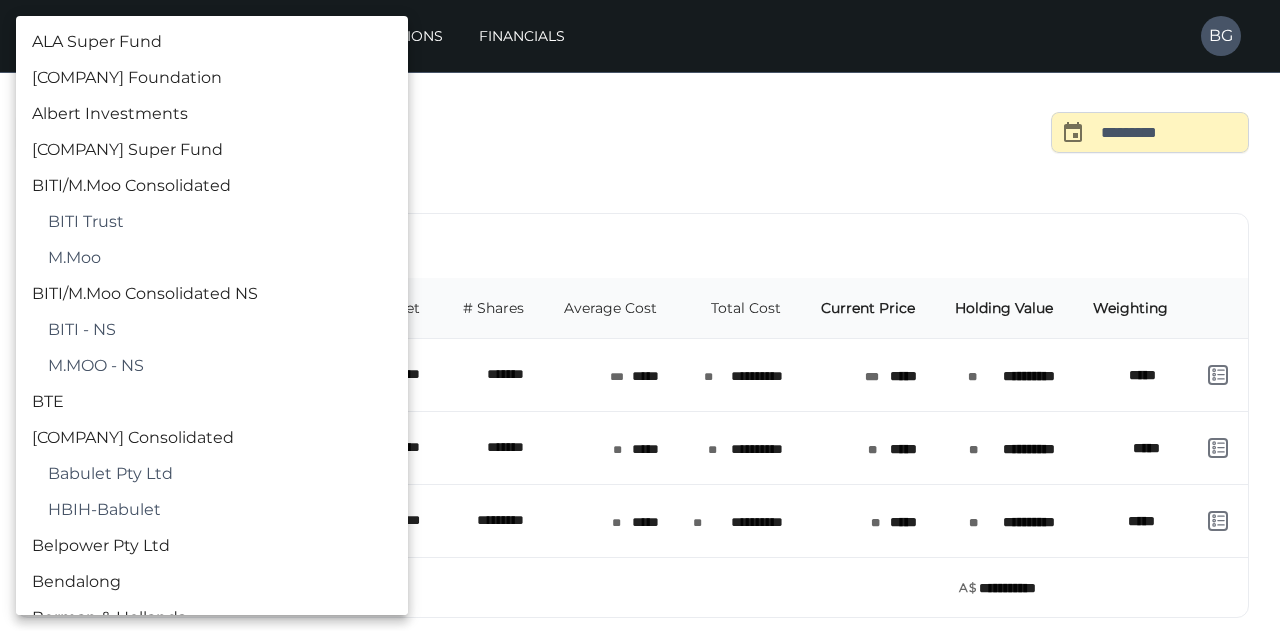 scroll, scrollTop: 4010, scrollLeft: 0, axis: vertical 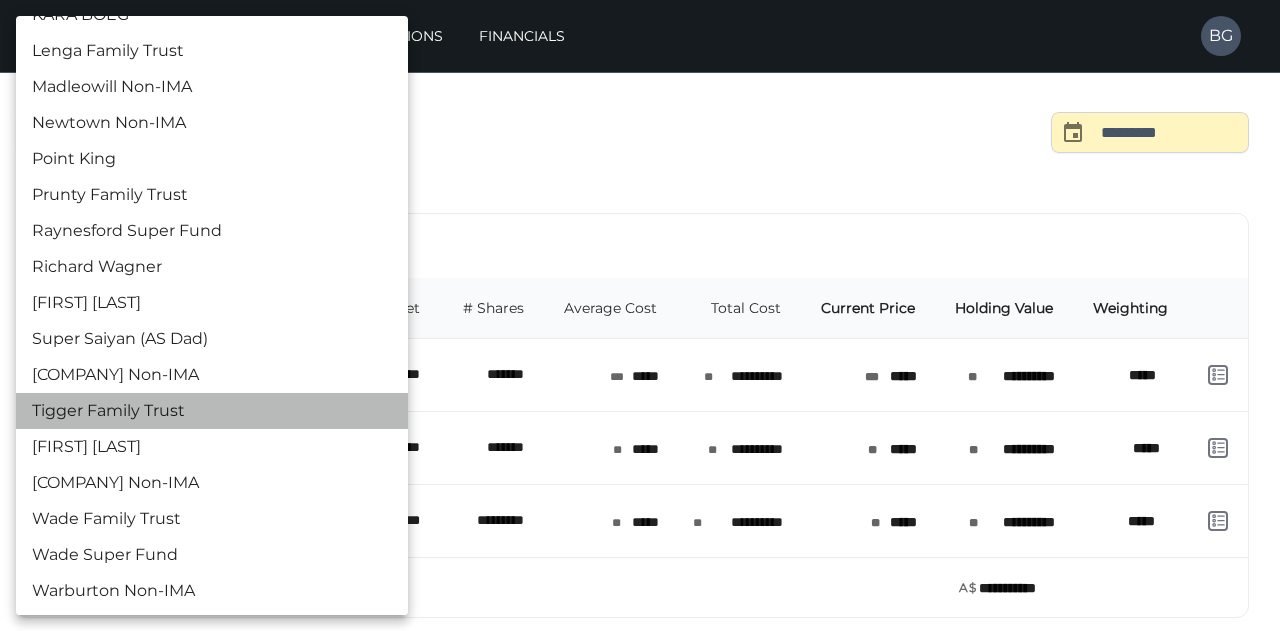click on "Tigger Family Trust" at bounding box center (212, 411) 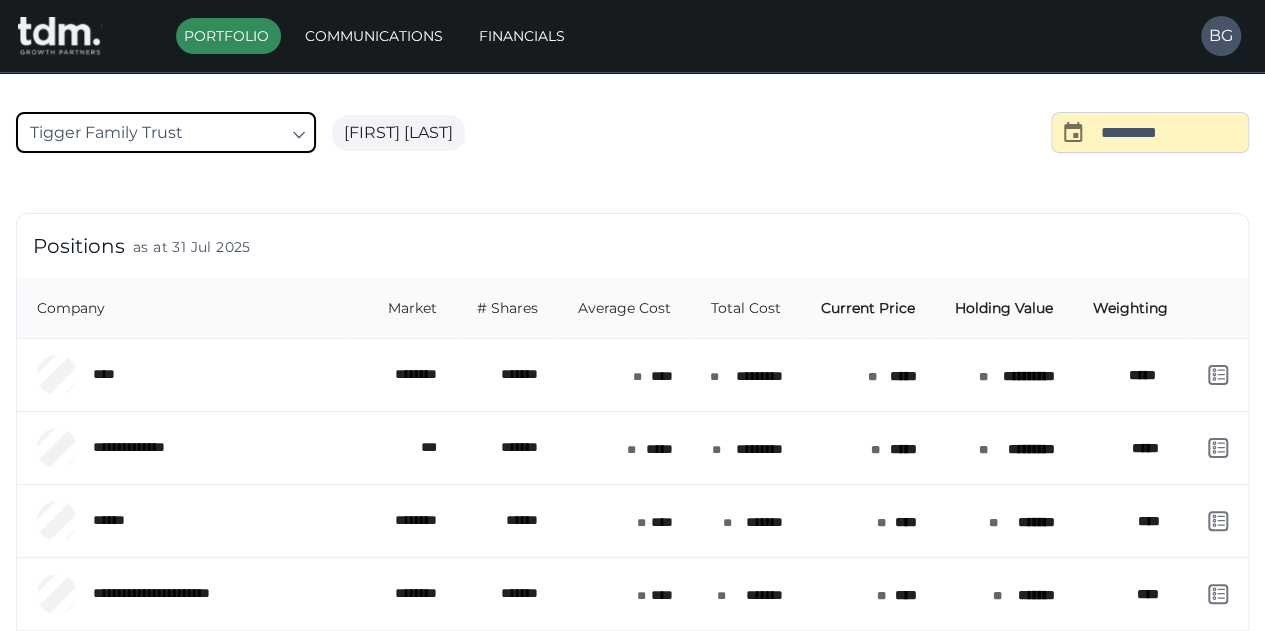drag, startPoint x: 293, startPoint y: 141, endPoint x: 290, endPoint y: 157, distance: 16.27882 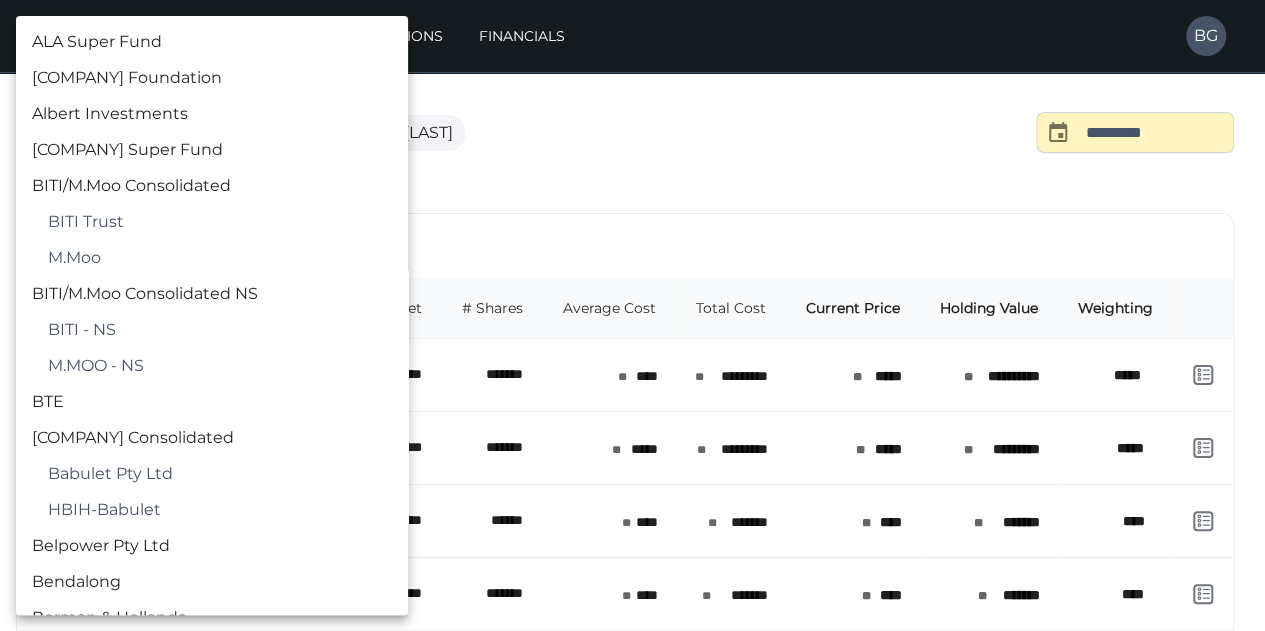 click on "**********" at bounding box center [632, 539] 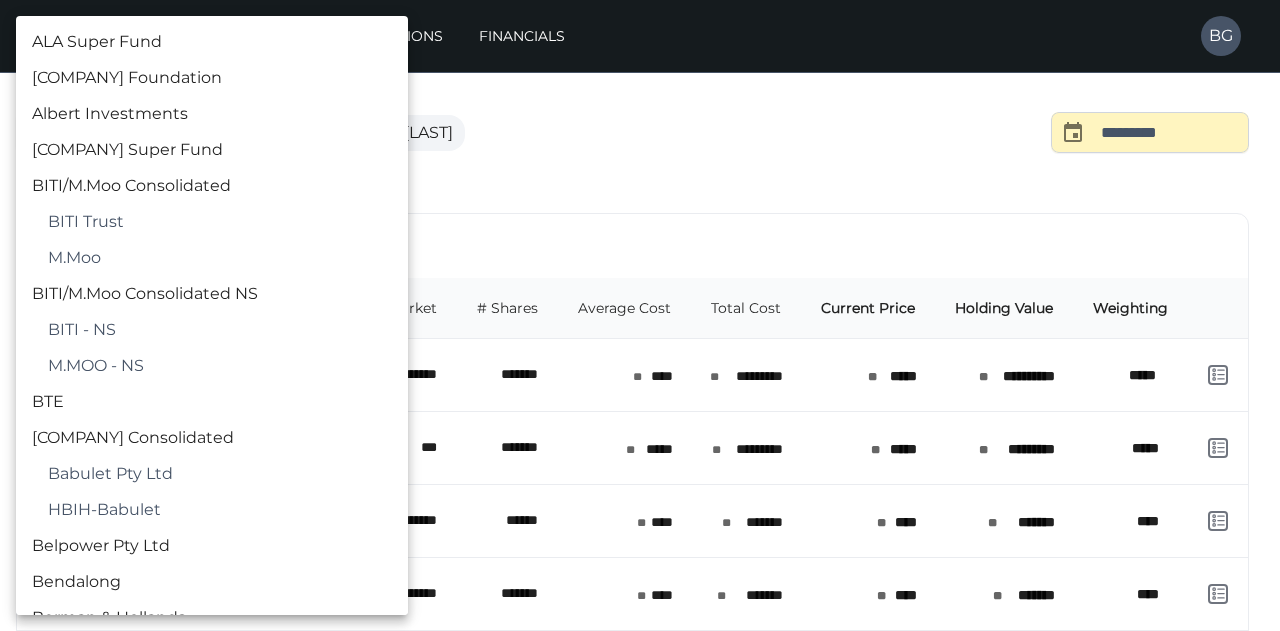 scroll, scrollTop: 4550, scrollLeft: 0, axis: vertical 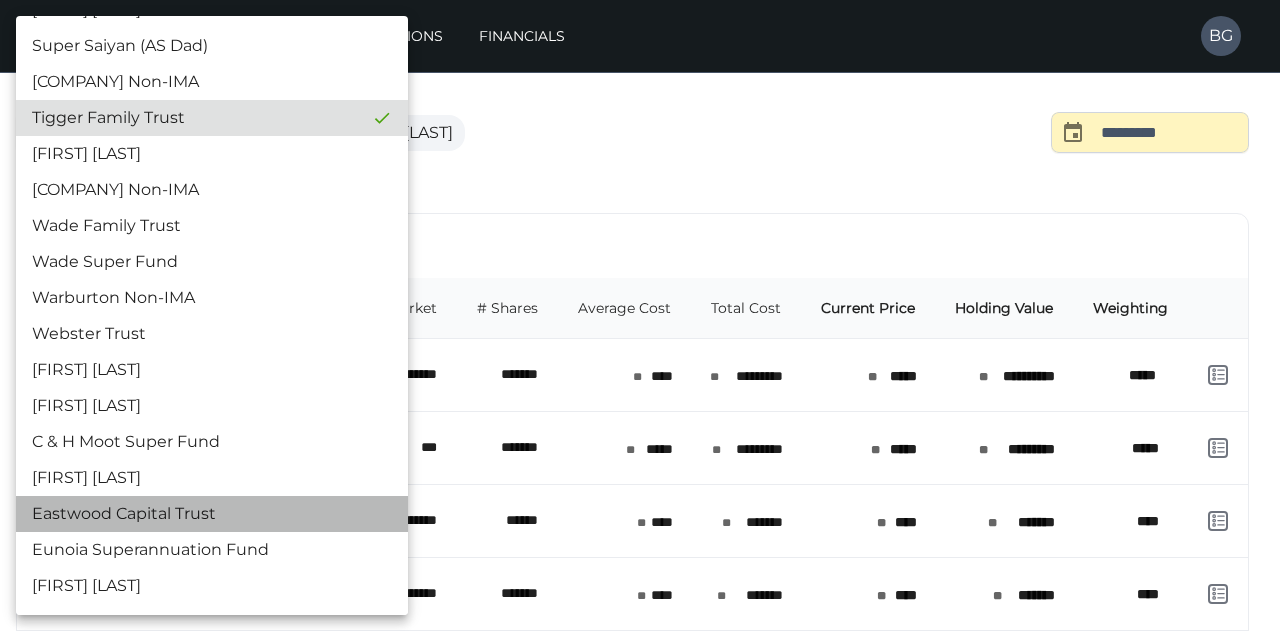 click on "Eastwood Capital Trust" at bounding box center (212, 514) 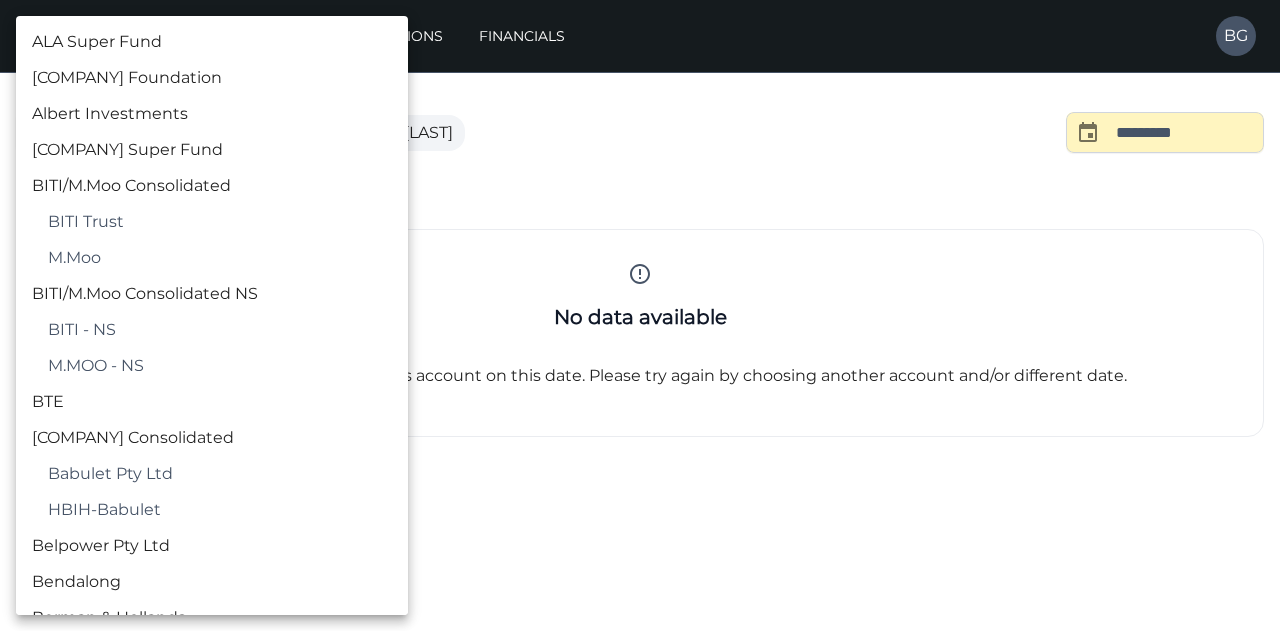 click on "**********" at bounding box center [640, 274] 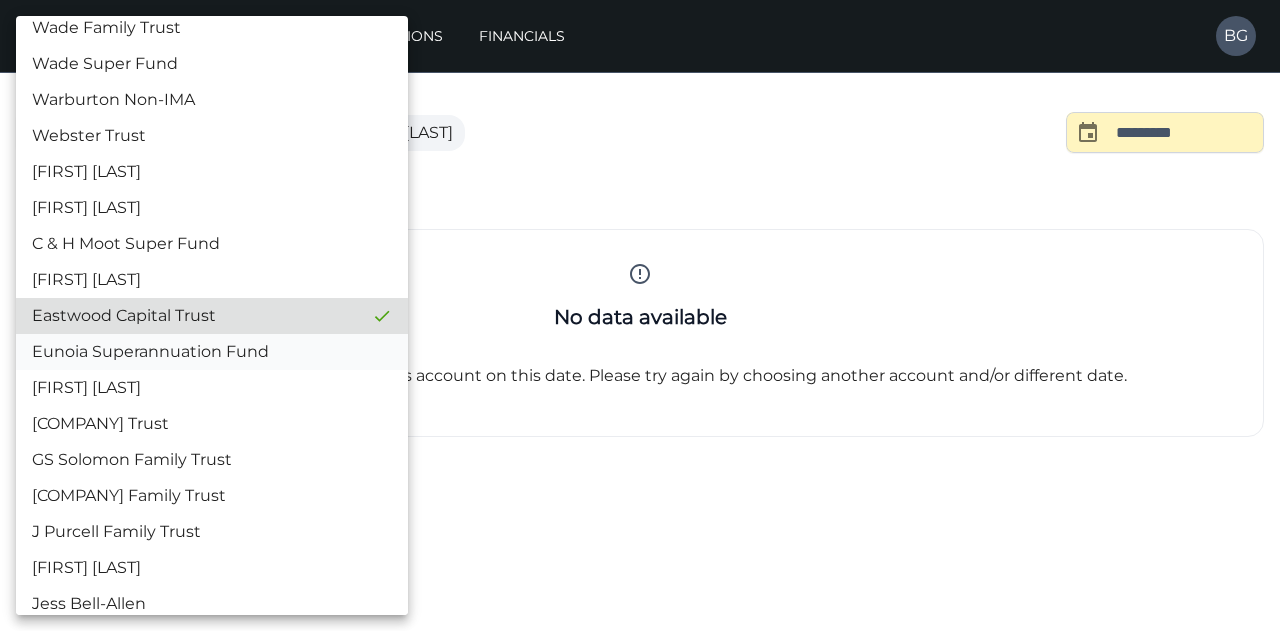 click on "Eunoia Superannuation Fund" at bounding box center [212, 352] 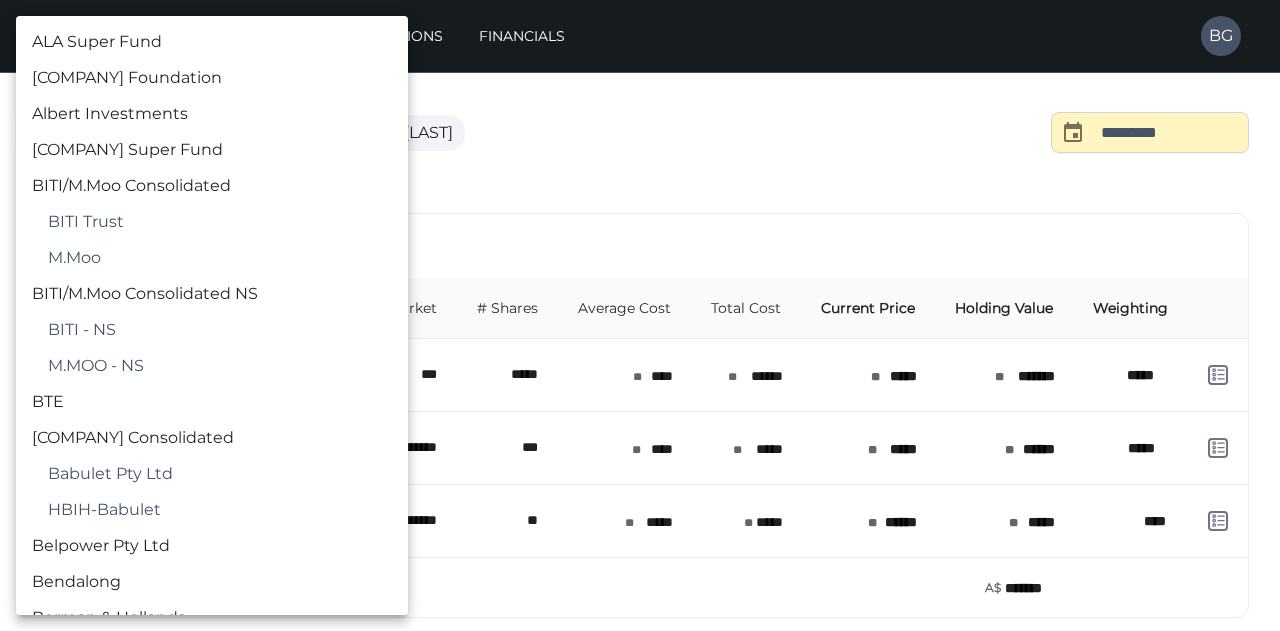 click on "**********" at bounding box center [640, 357] 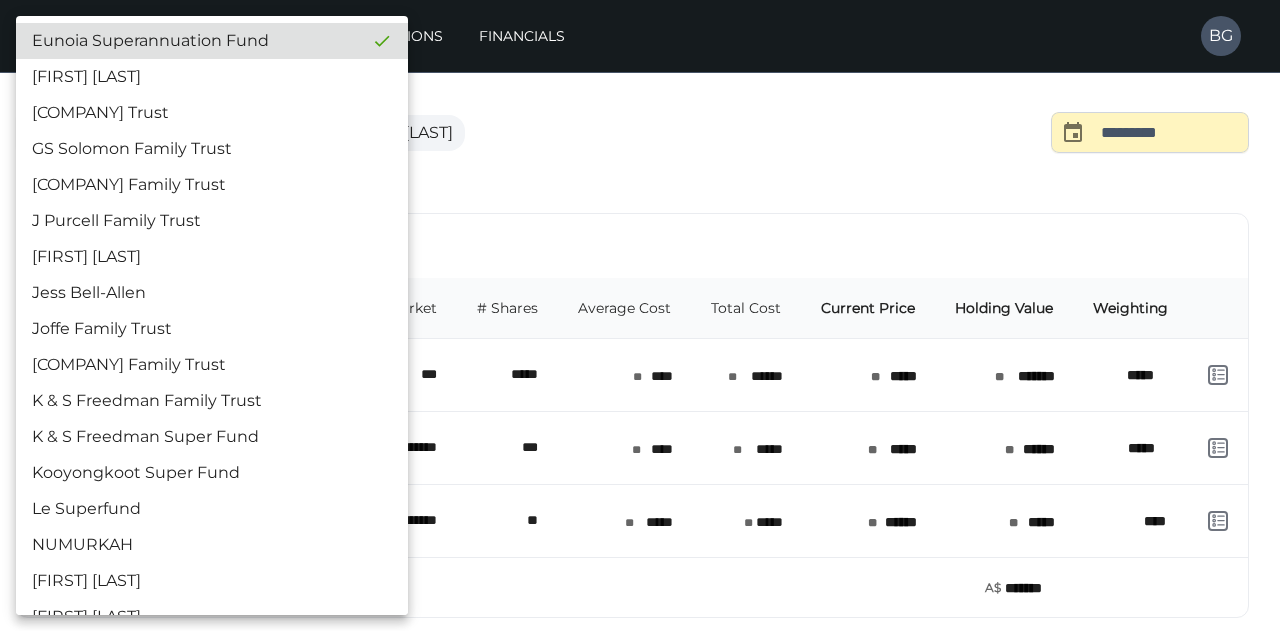 scroll, scrollTop: 5264, scrollLeft: 0, axis: vertical 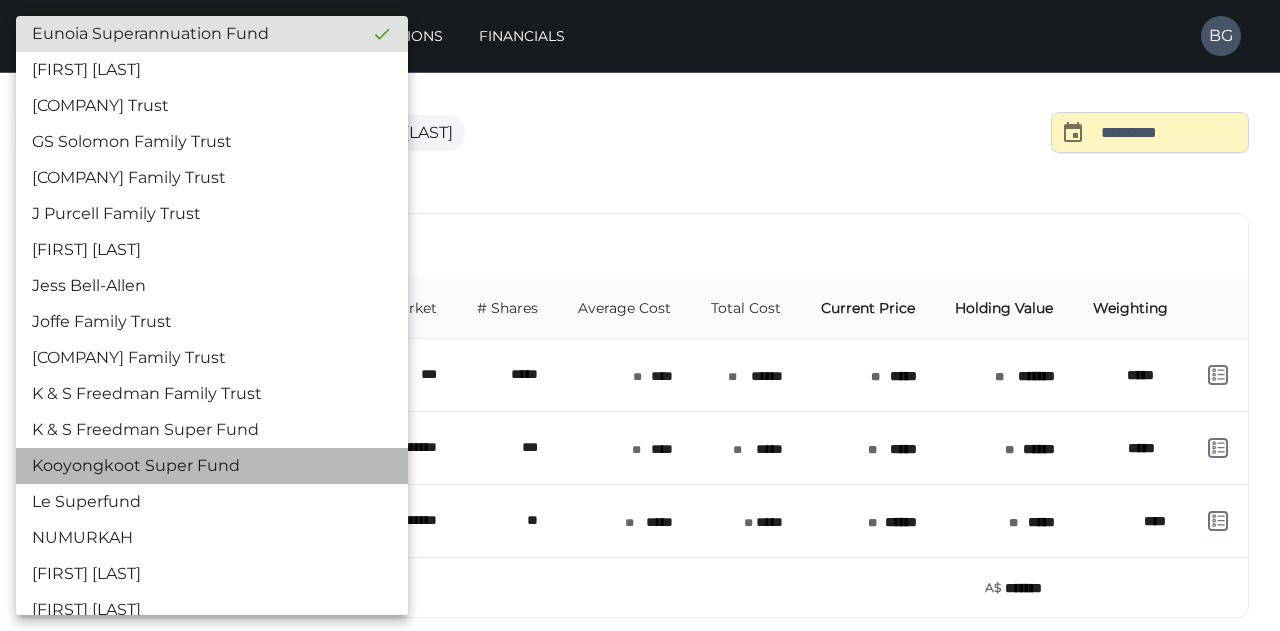 click on "Kooyongkoot Super Fund" at bounding box center (212, 466) 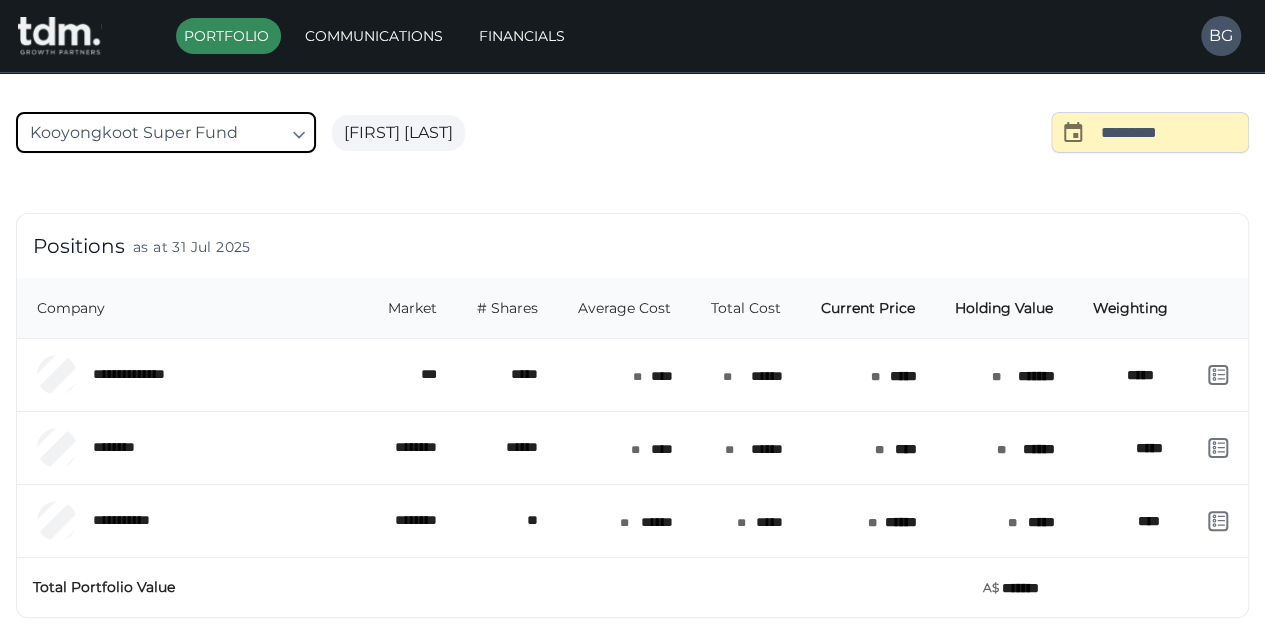 click on "**********" at bounding box center (632, 357) 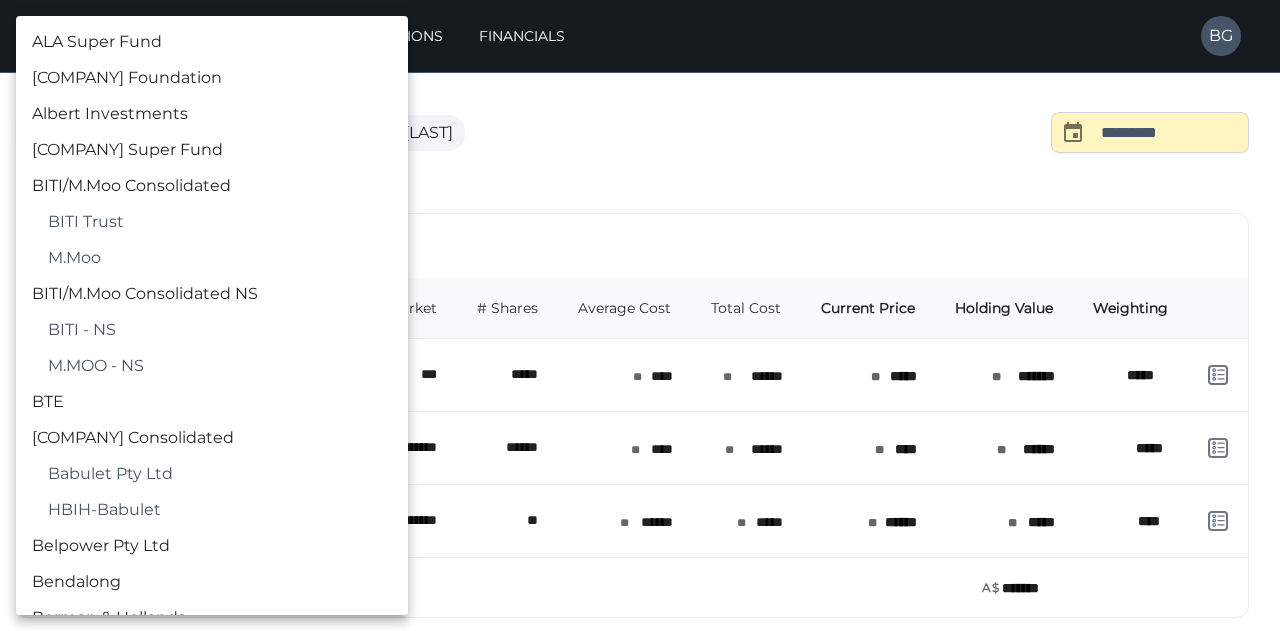scroll, scrollTop: 5414, scrollLeft: 0, axis: vertical 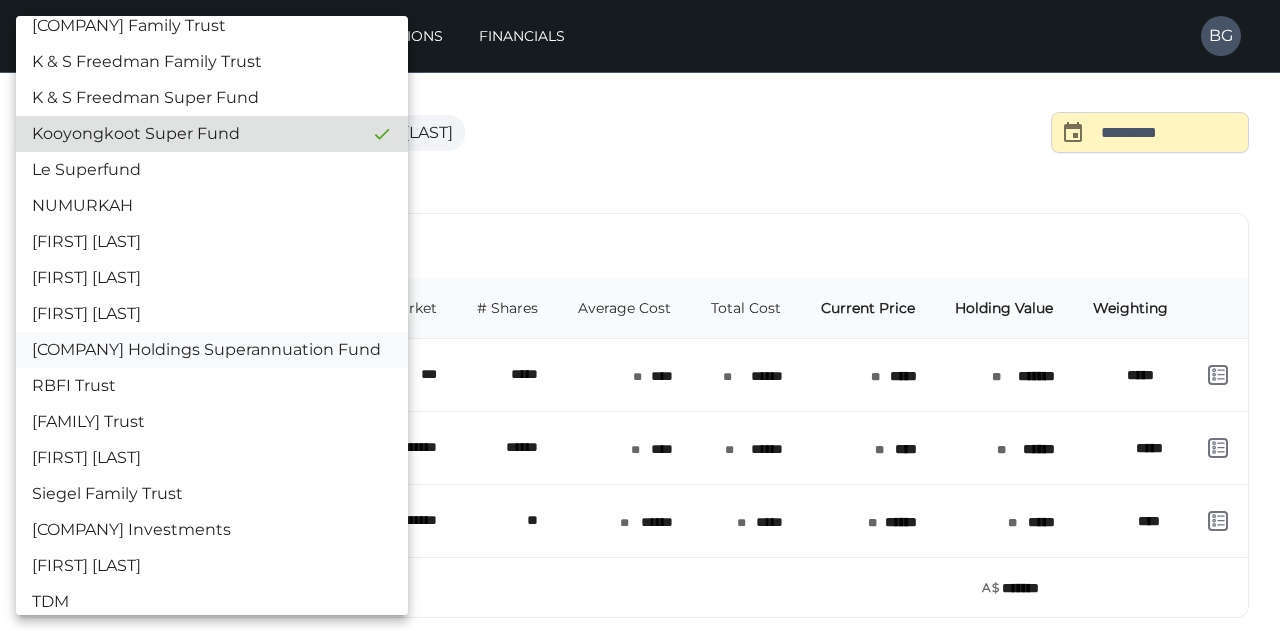click on "[COMPANY] Holdings Superannuation Fund" at bounding box center (212, 350) 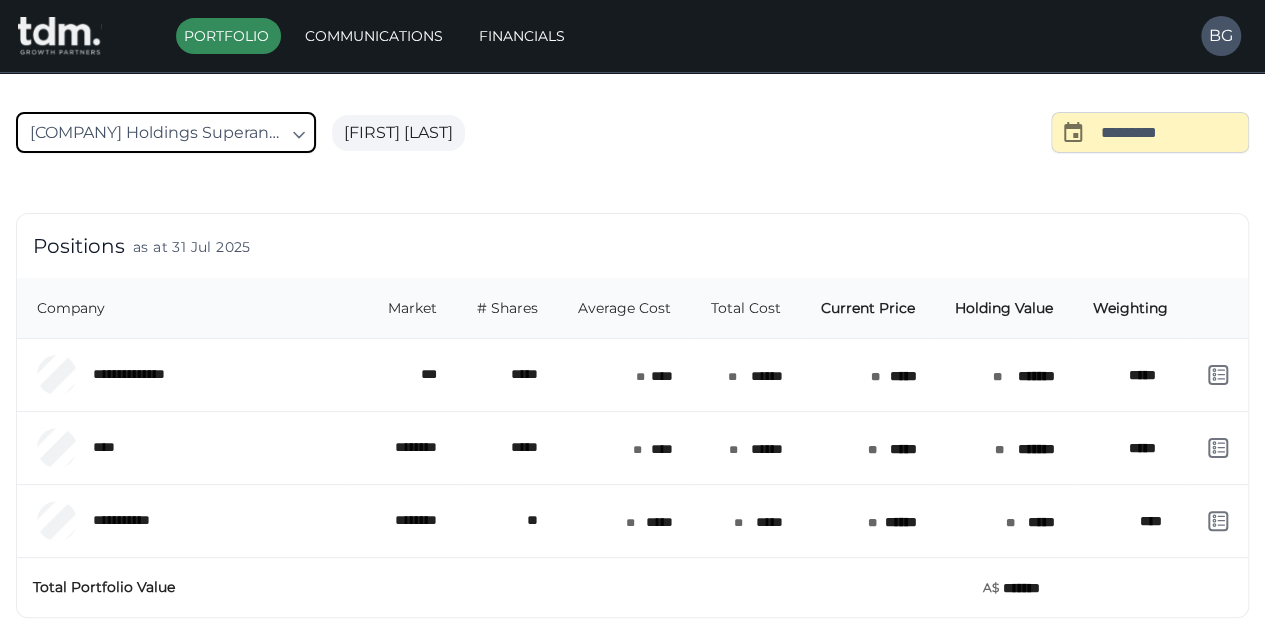 click on "**********" at bounding box center [632, 357] 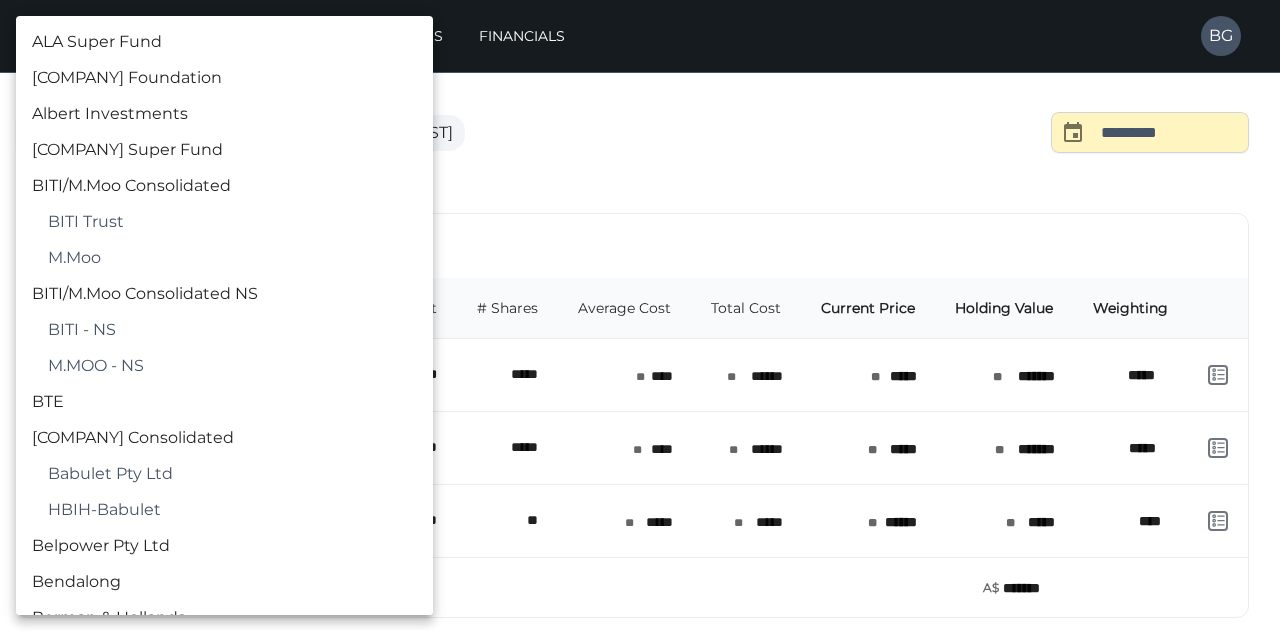 scroll, scrollTop: 5630, scrollLeft: 0, axis: vertical 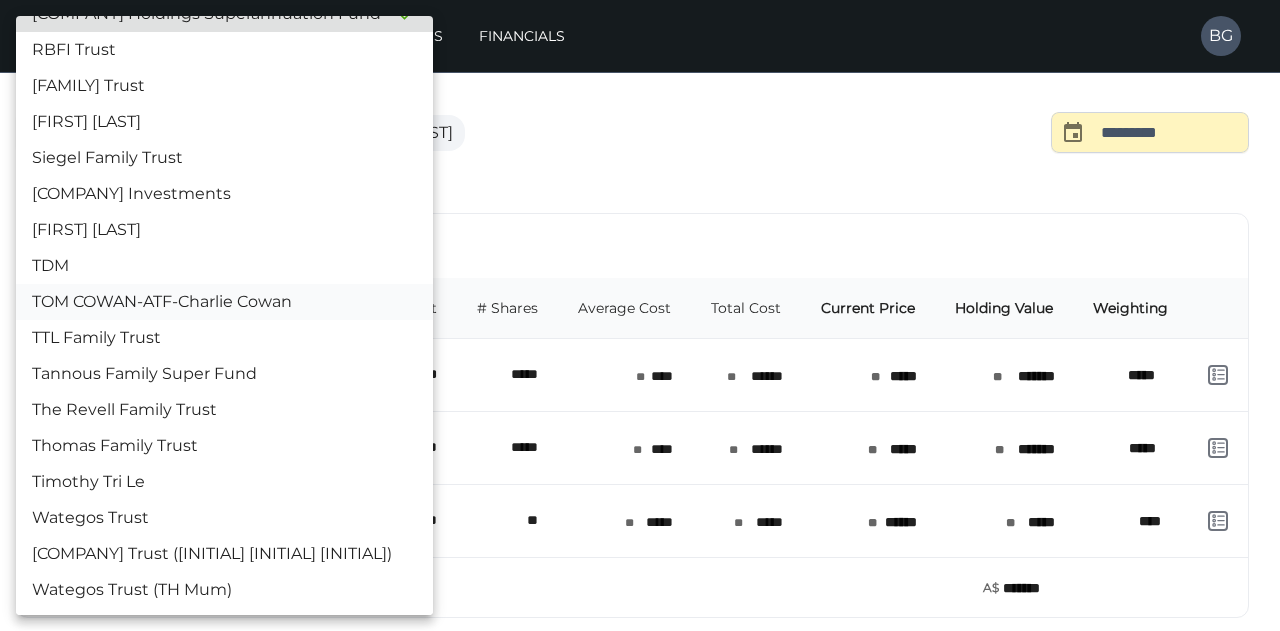 click on "TOM COWAN-ATF-Charlie Cowan" at bounding box center [224, 302] 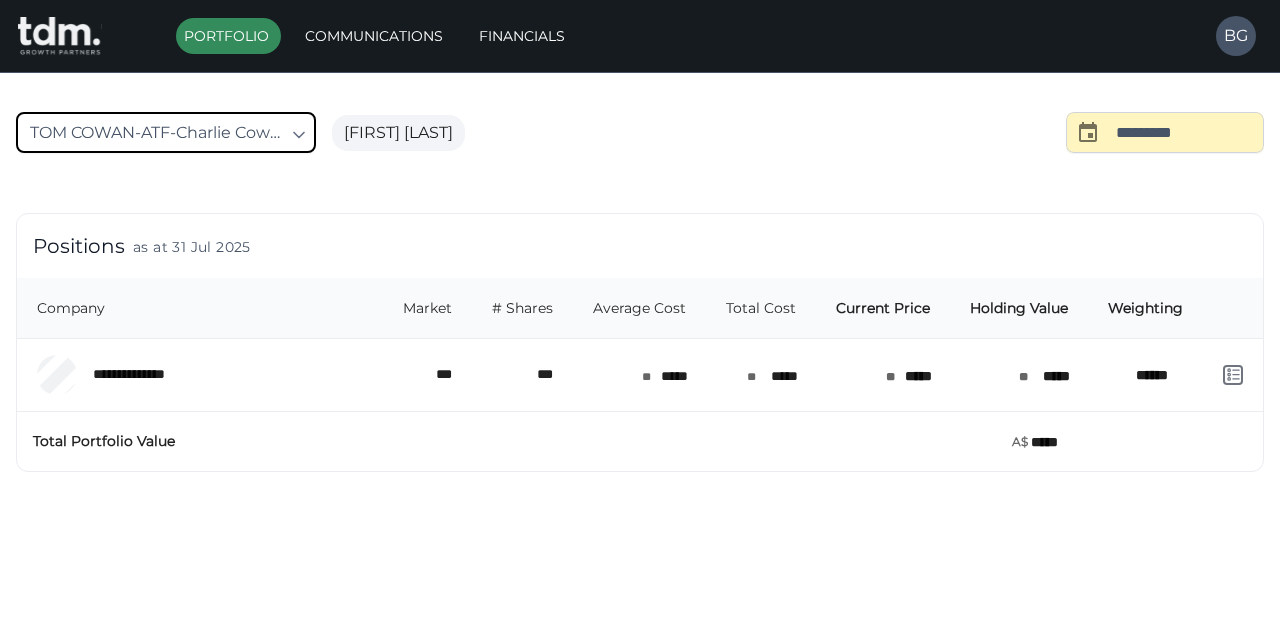 click on "**********" at bounding box center (640, 284) 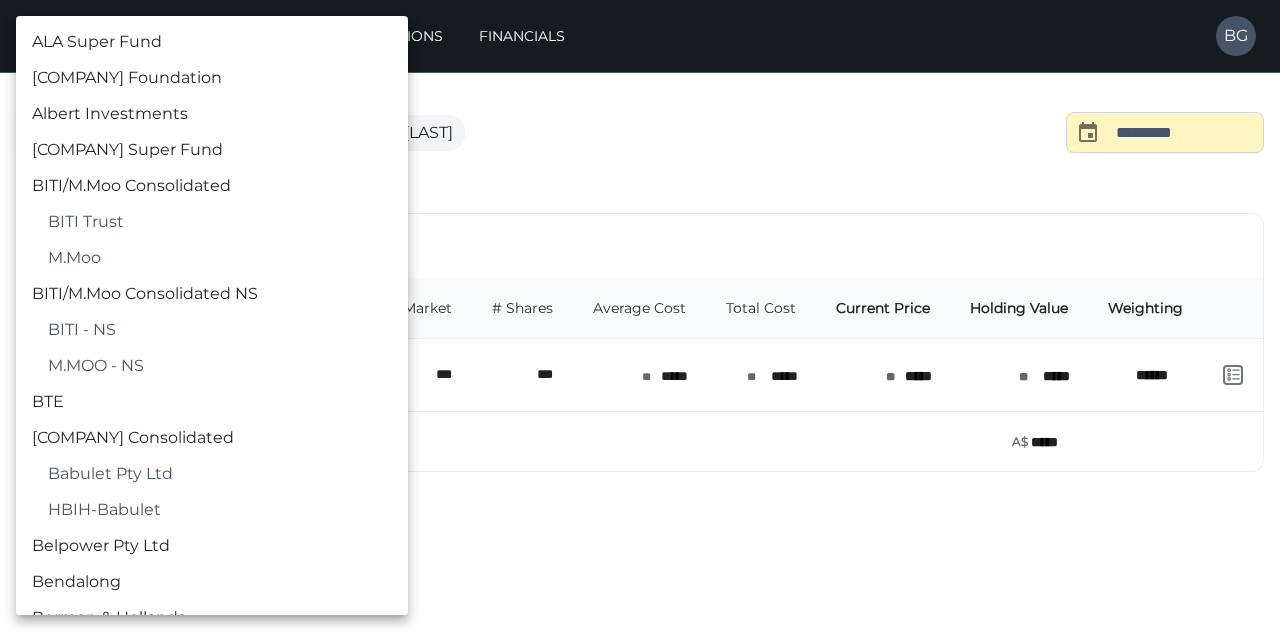 scroll, scrollTop: 5918, scrollLeft: 0, axis: vertical 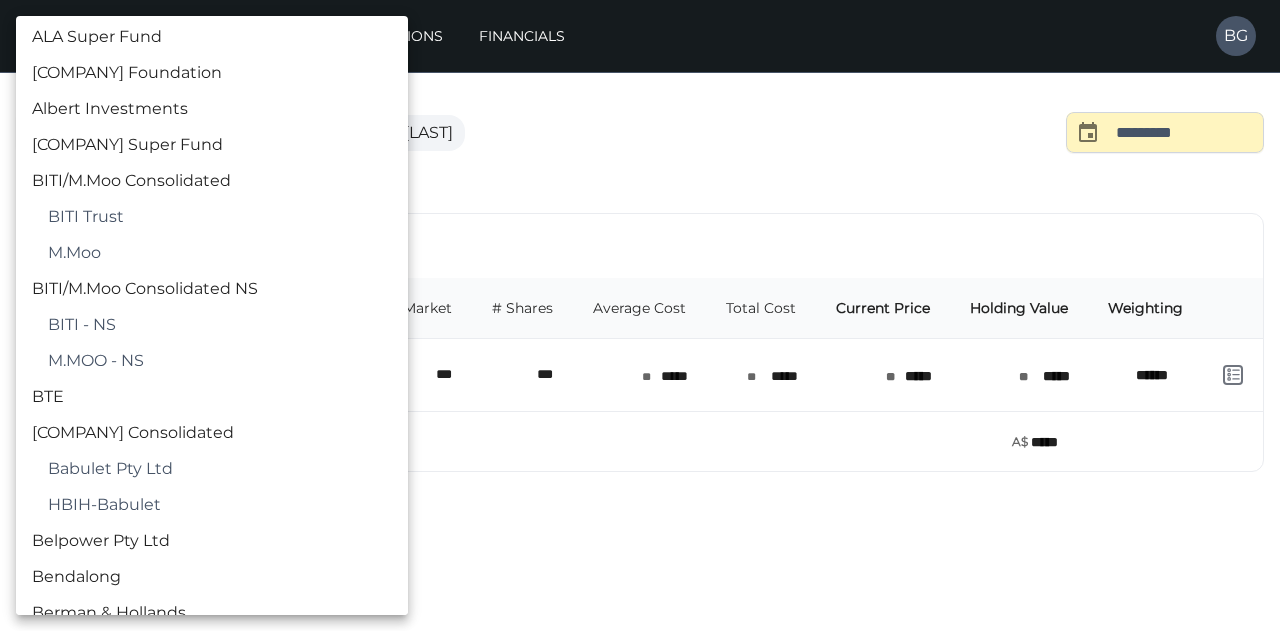 click at bounding box center (640, 315) 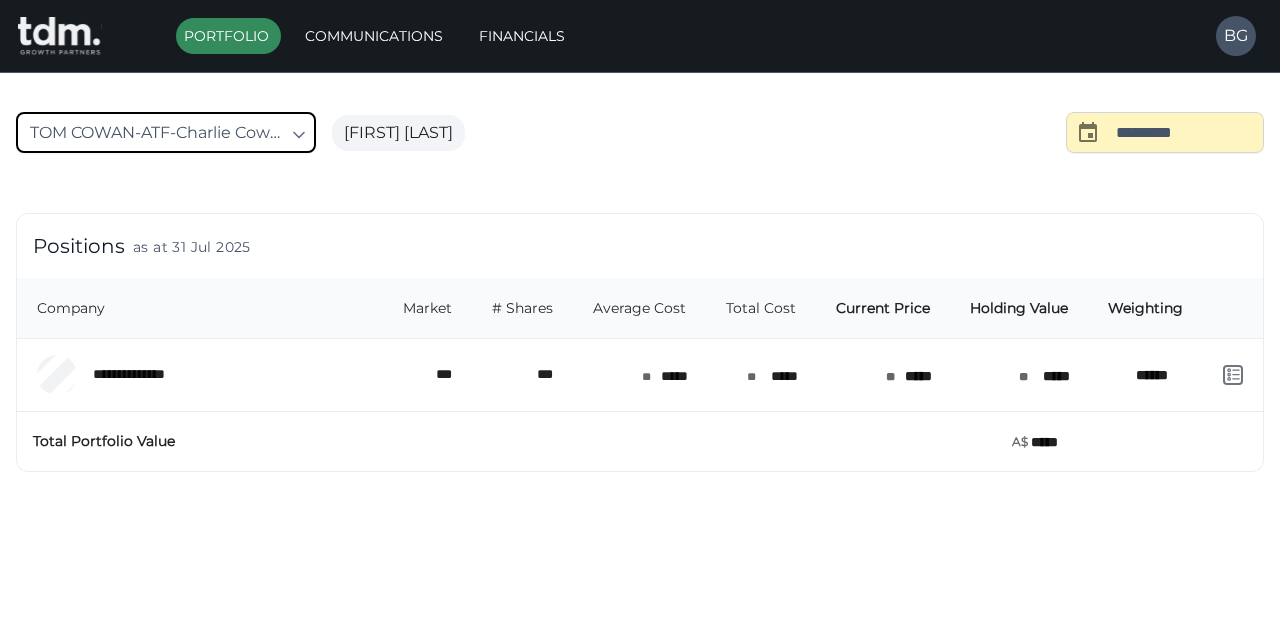 click on "**********" at bounding box center (640, 284) 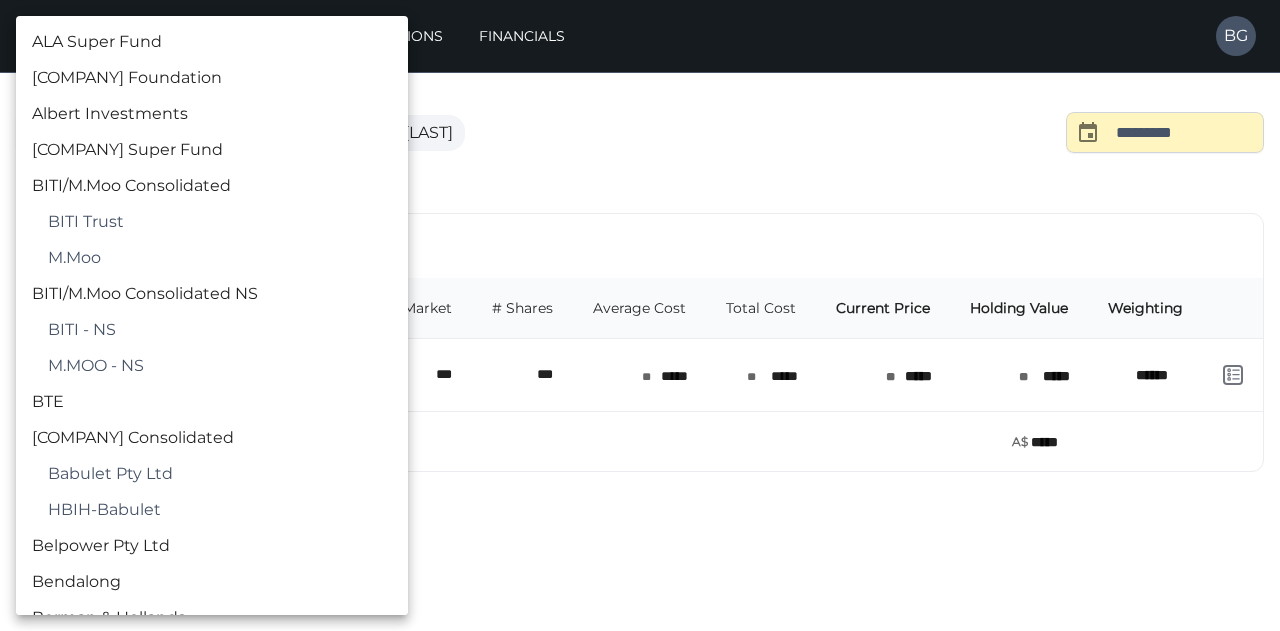 scroll, scrollTop: 5918, scrollLeft: 0, axis: vertical 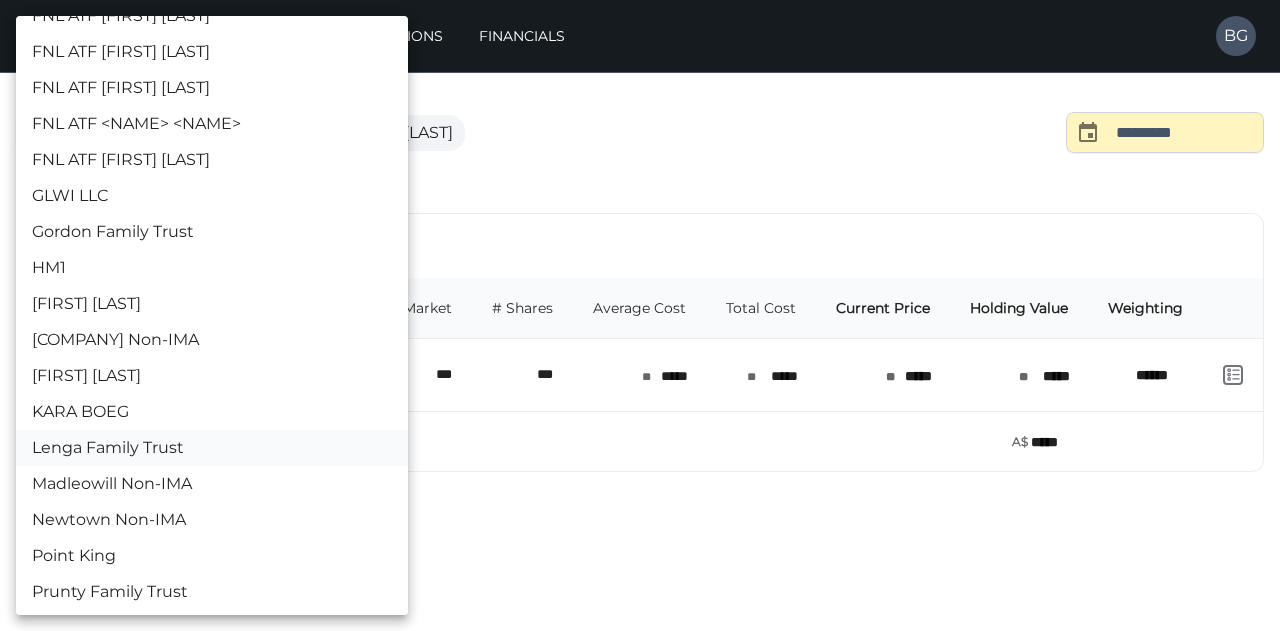 click on "Lenga Family Trust" at bounding box center [212, 448] 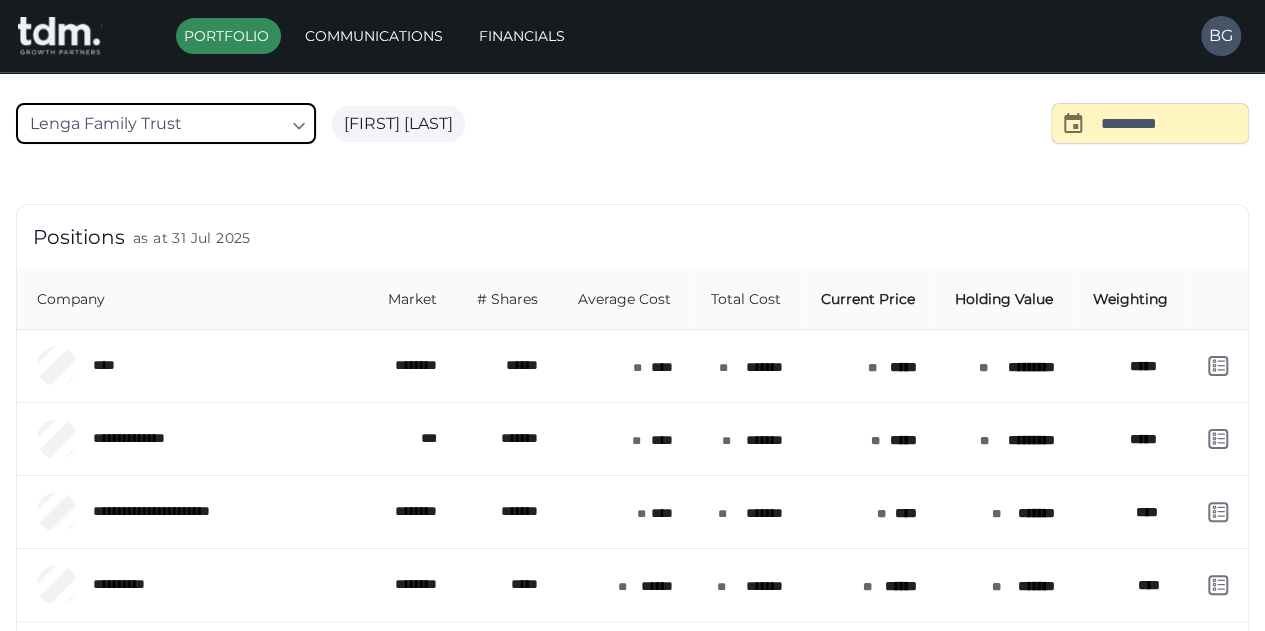 scroll, scrollTop: 0, scrollLeft: 0, axis: both 